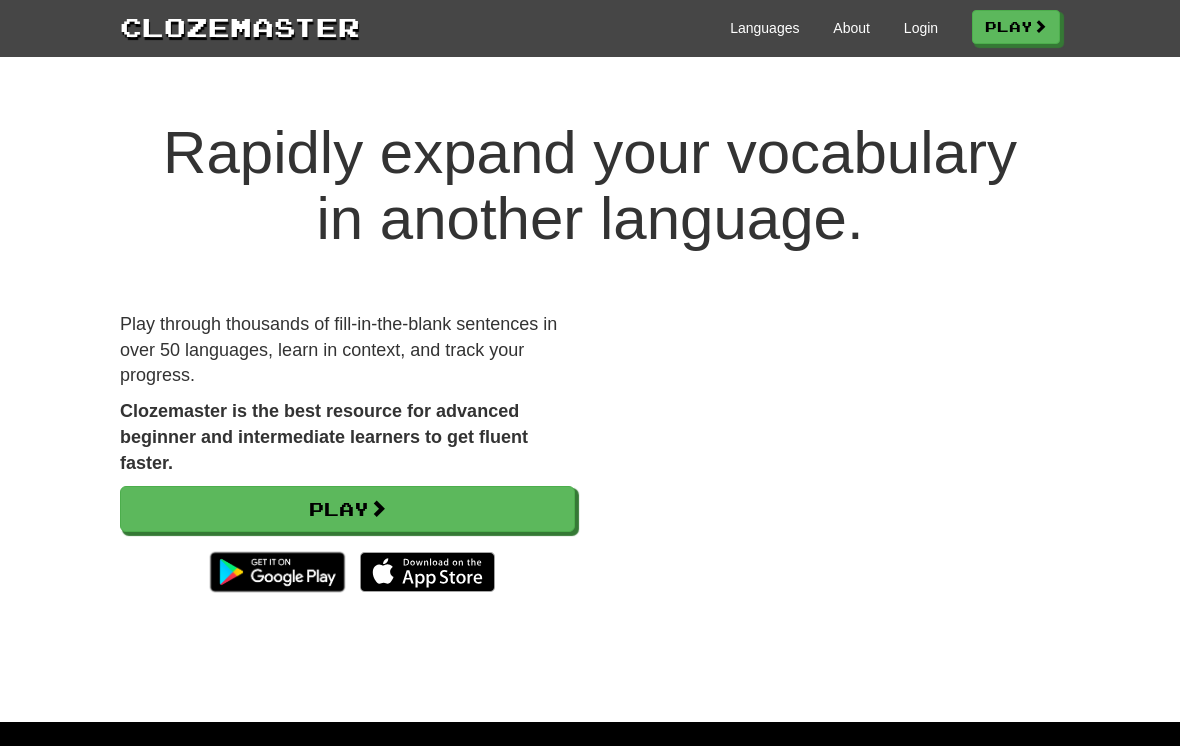 scroll, scrollTop: 0, scrollLeft: 0, axis: both 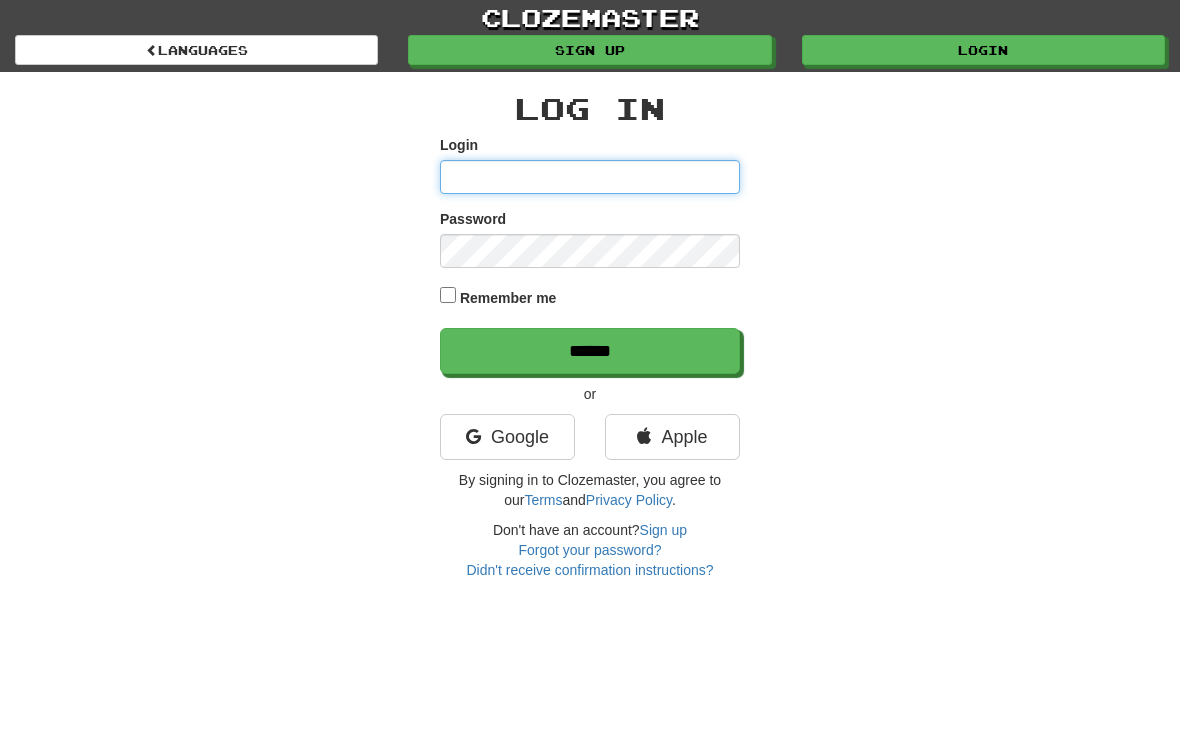 type on "**********" 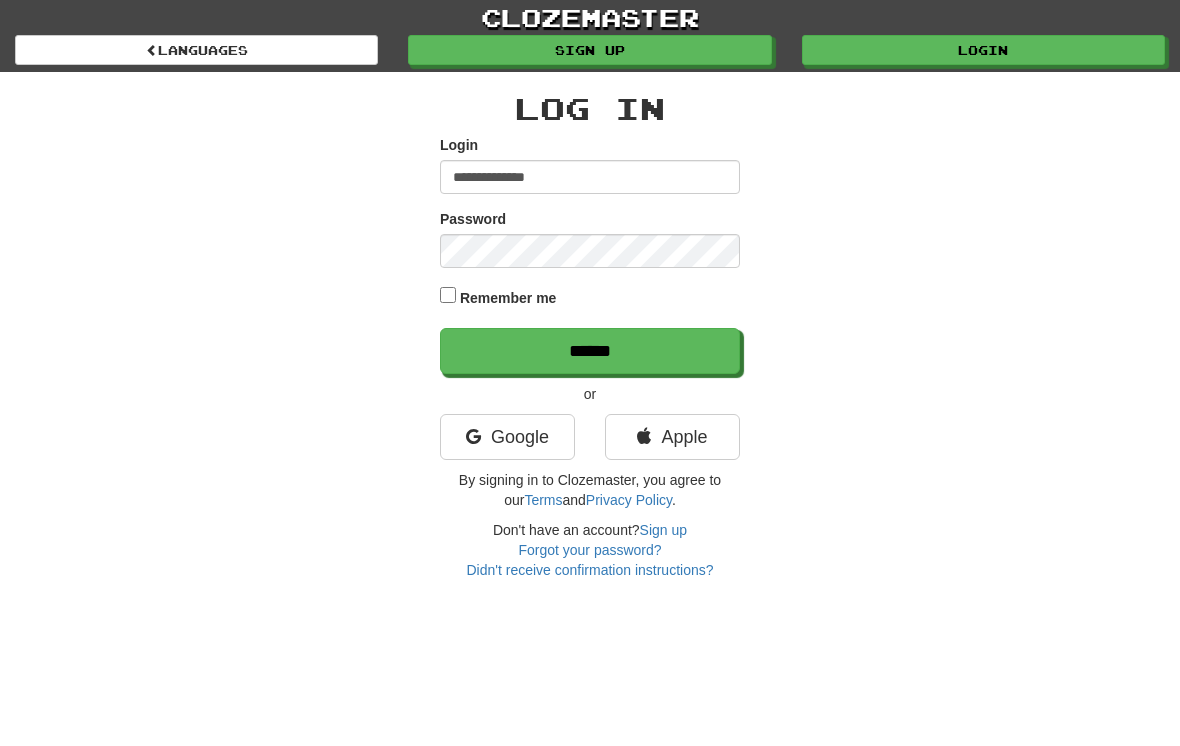 click on "******" at bounding box center [590, 351] 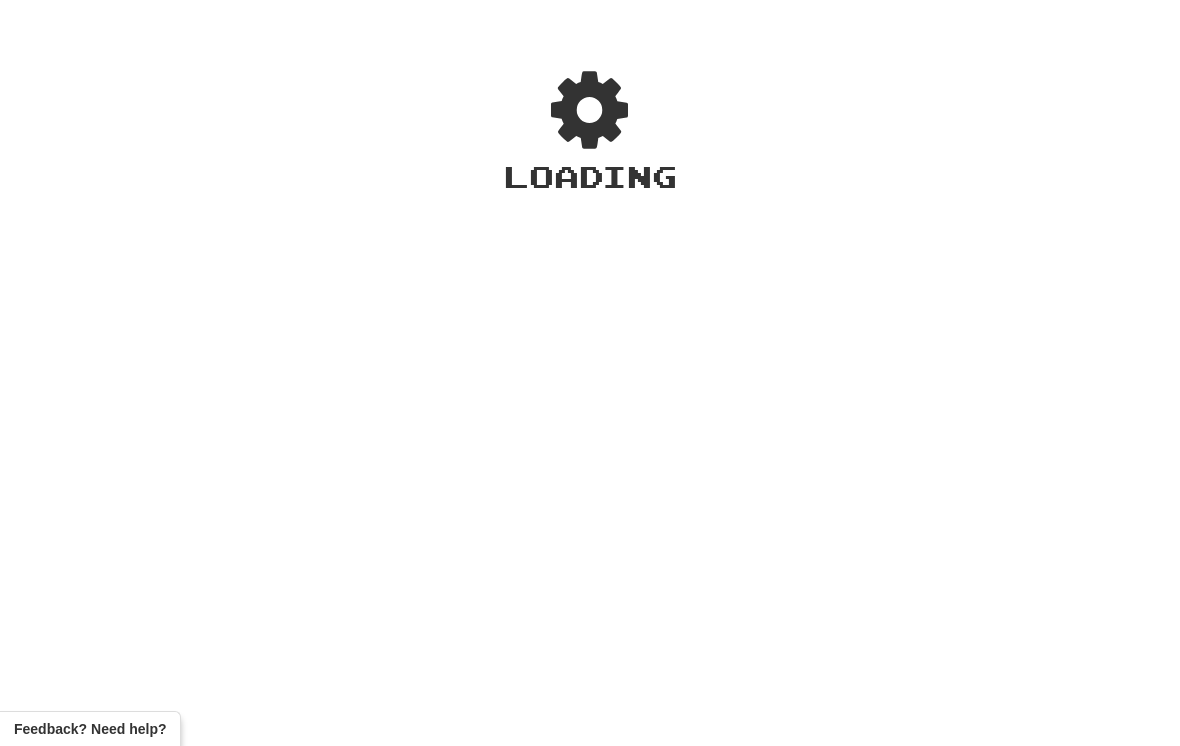 scroll, scrollTop: 0, scrollLeft: 0, axis: both 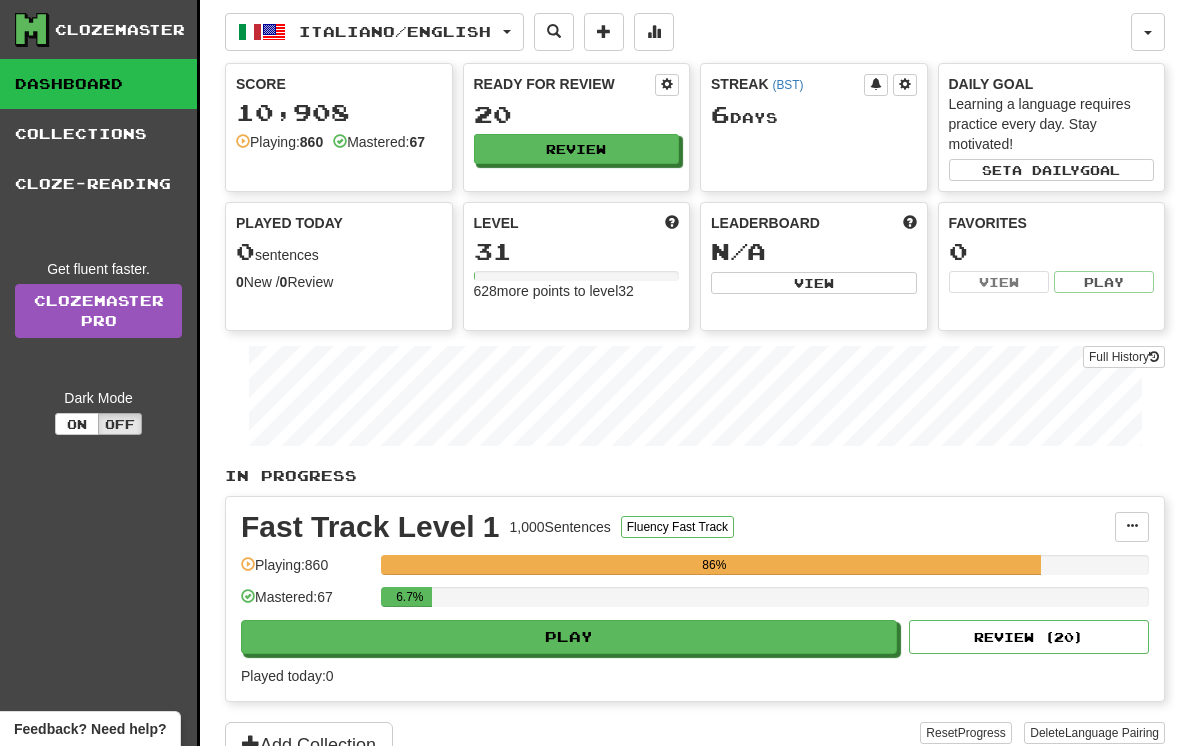 click on "Play" at bounding box center [569, 637] 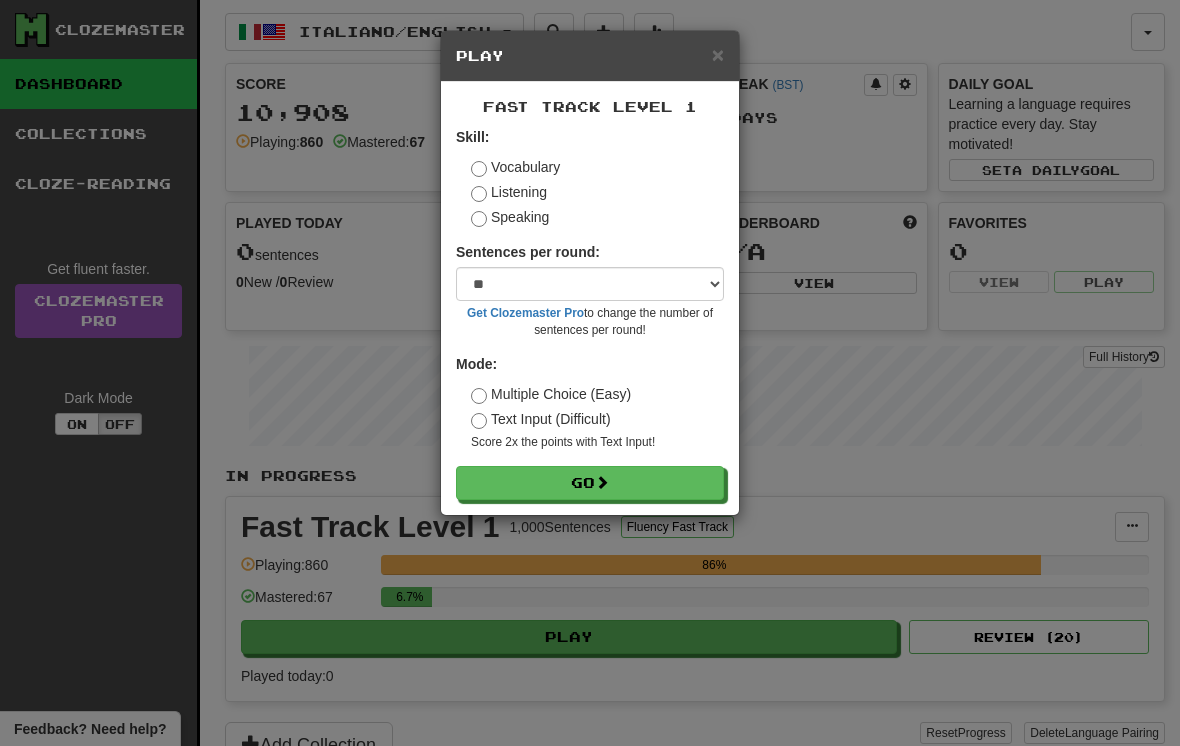 click on "Go" at bounding box center (590, 483) 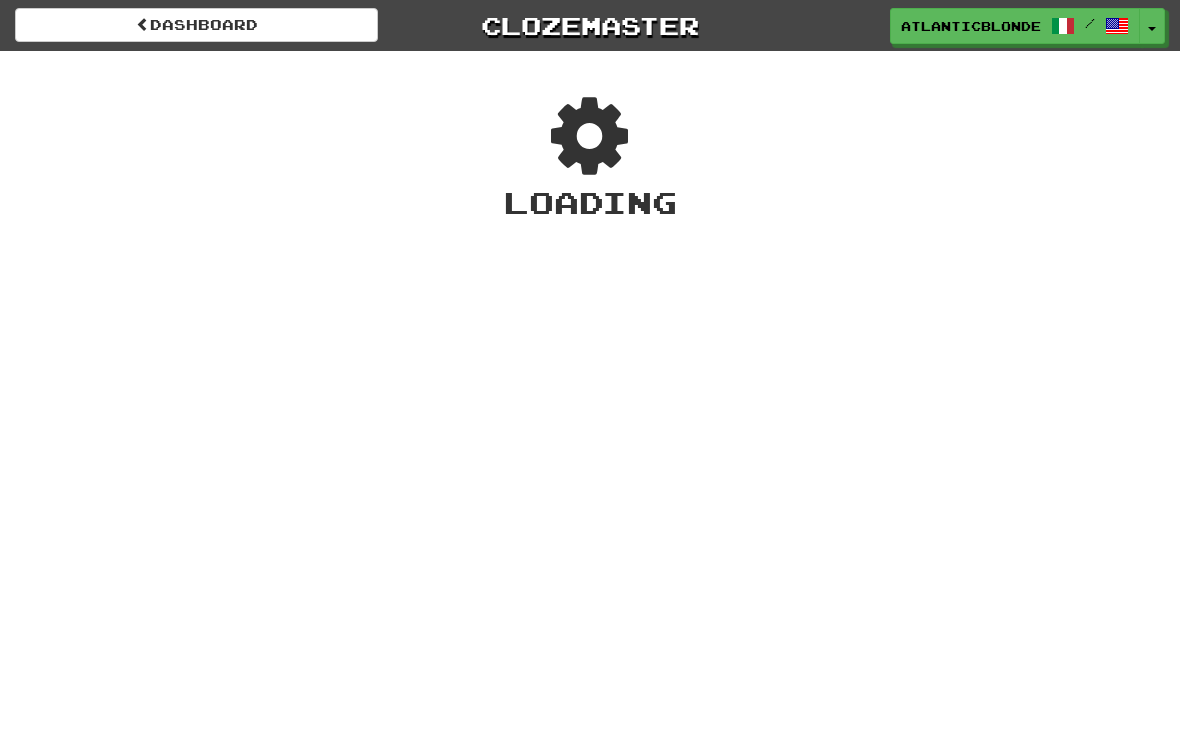 scroll, scrollTop: 0, scrollLeft: 0, axis: both 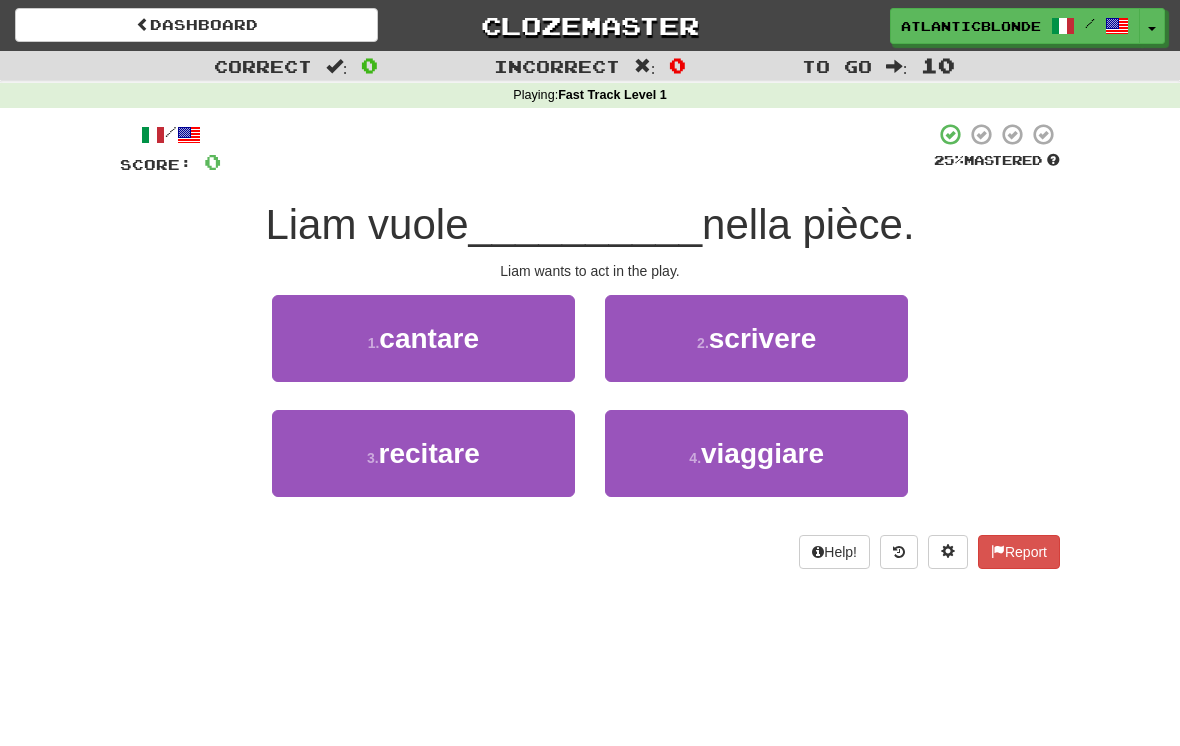 click on "recitare" at bounding box center (429, 453) 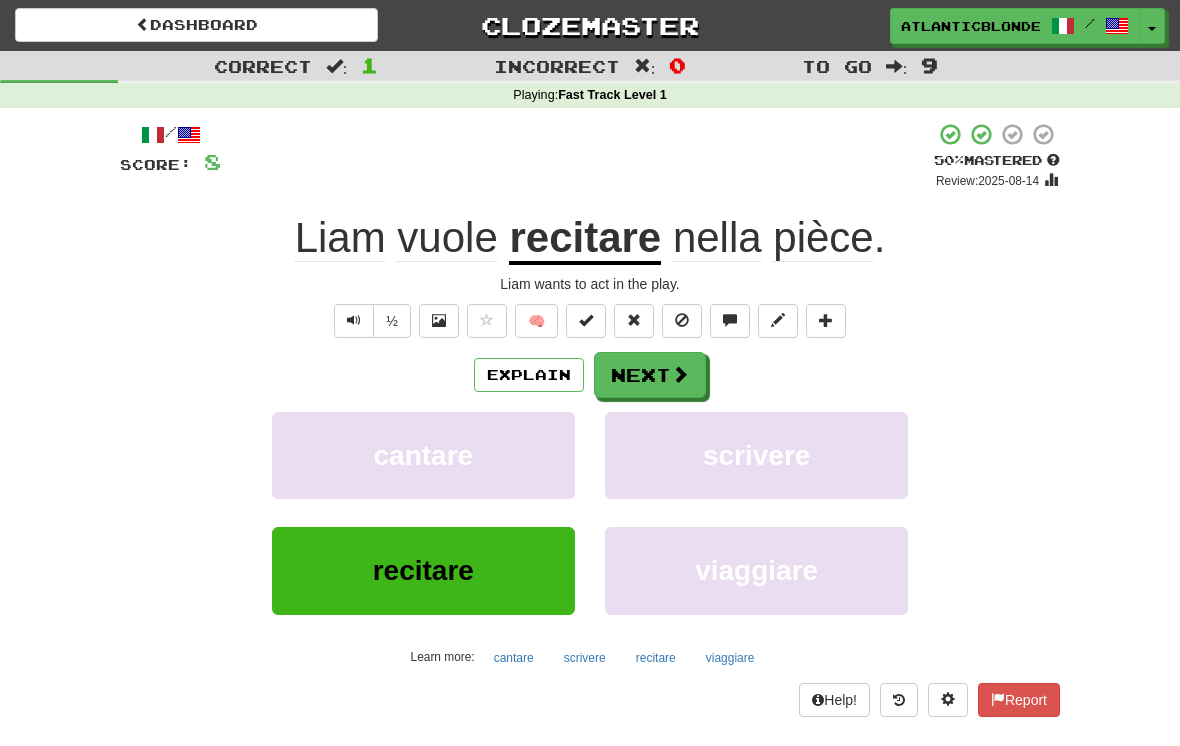 click on "Next" at bounding box center [650, 375] 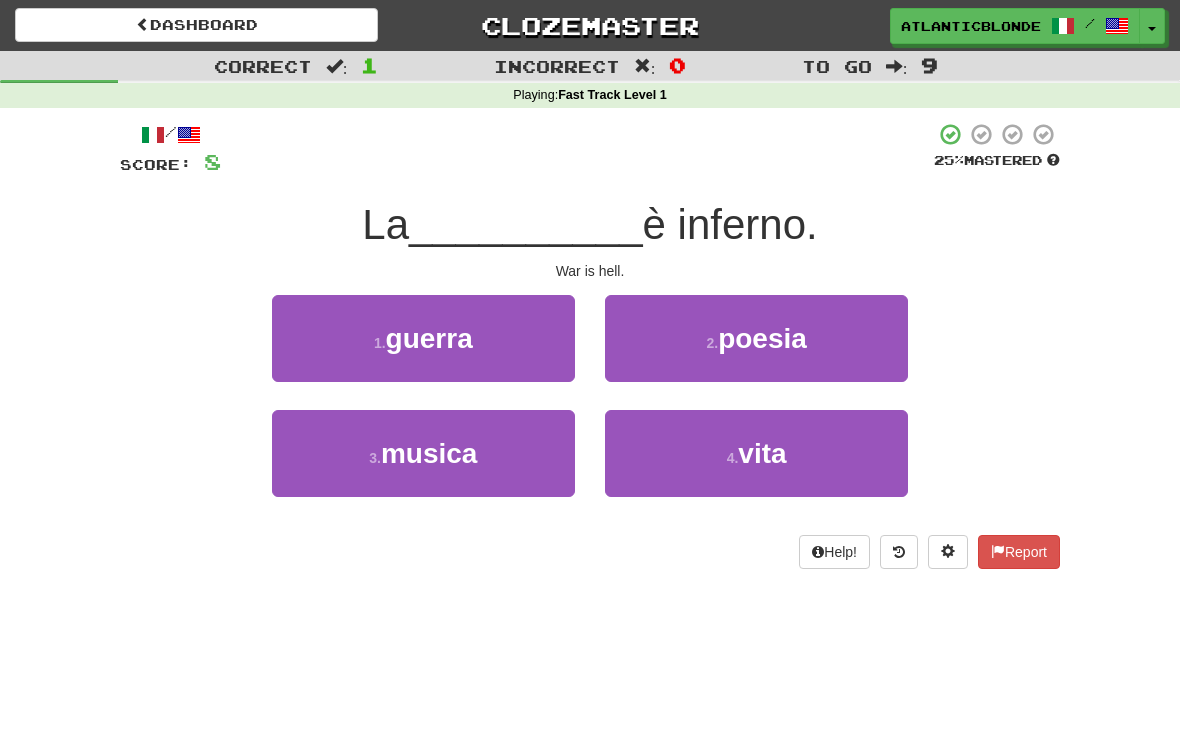 click on "1 .  guerra" at bounding box center [423, 338] 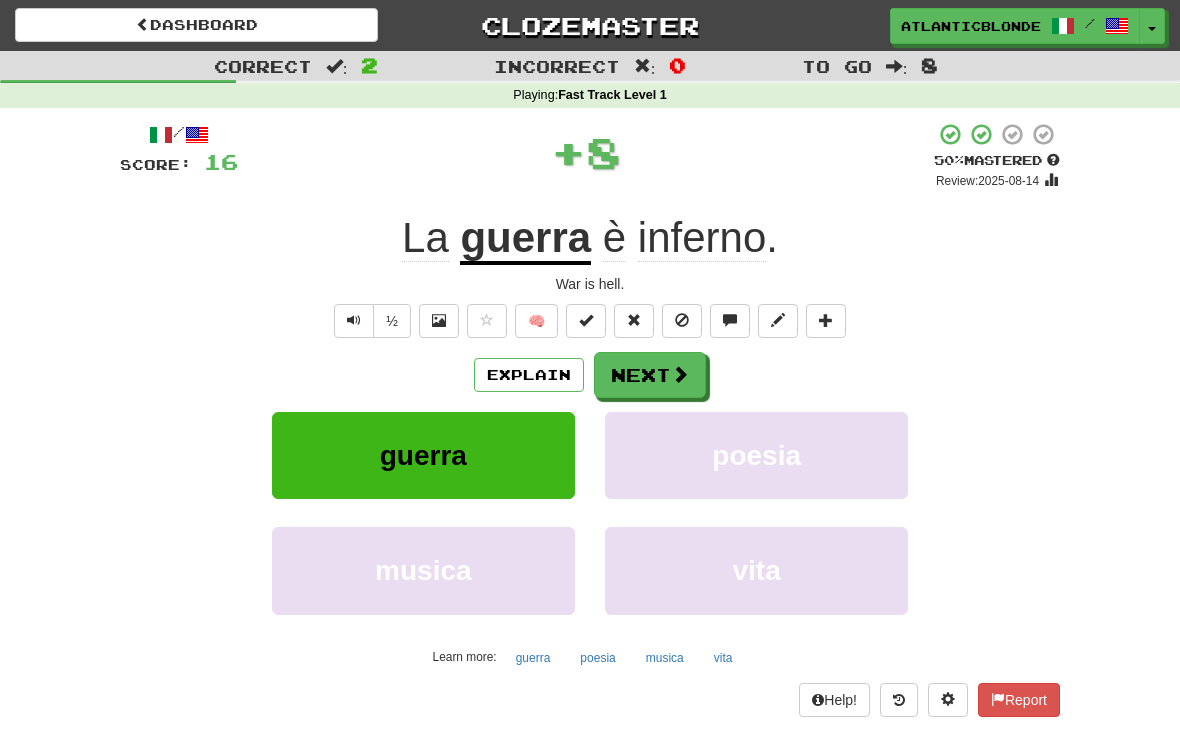 click on "Next" at bounding box center [650, 375] 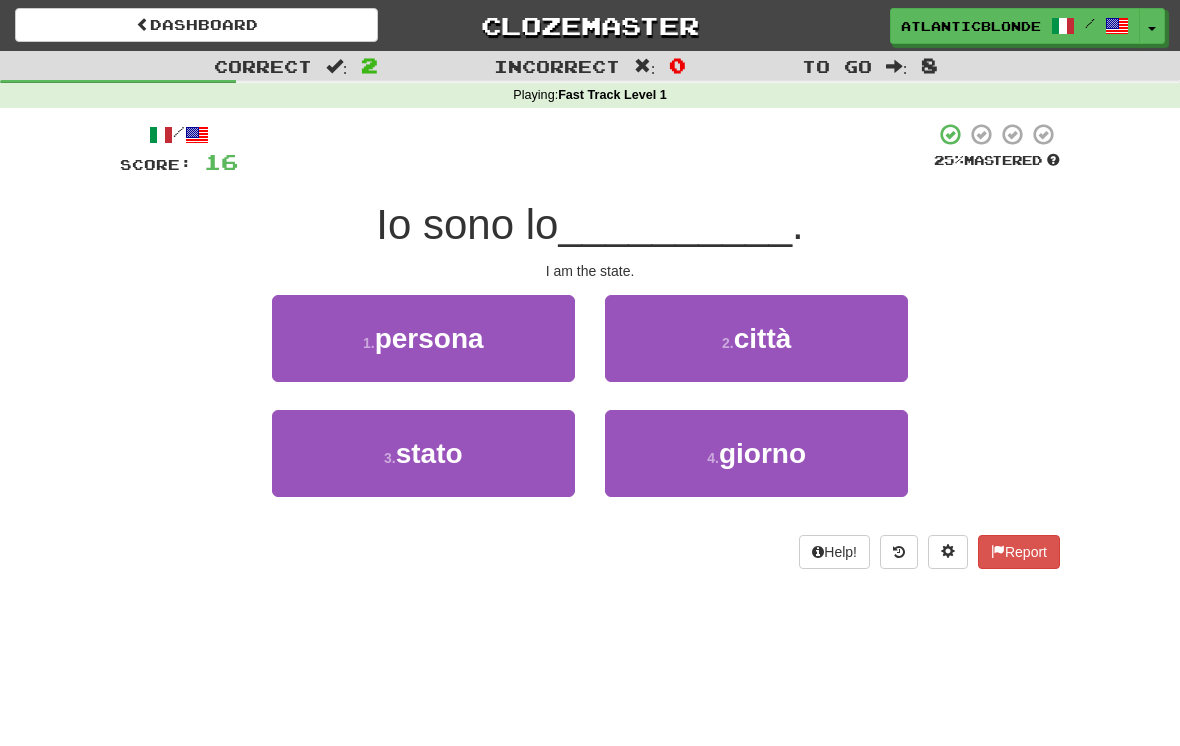 click on "stato" at bounding box center [429, 453] 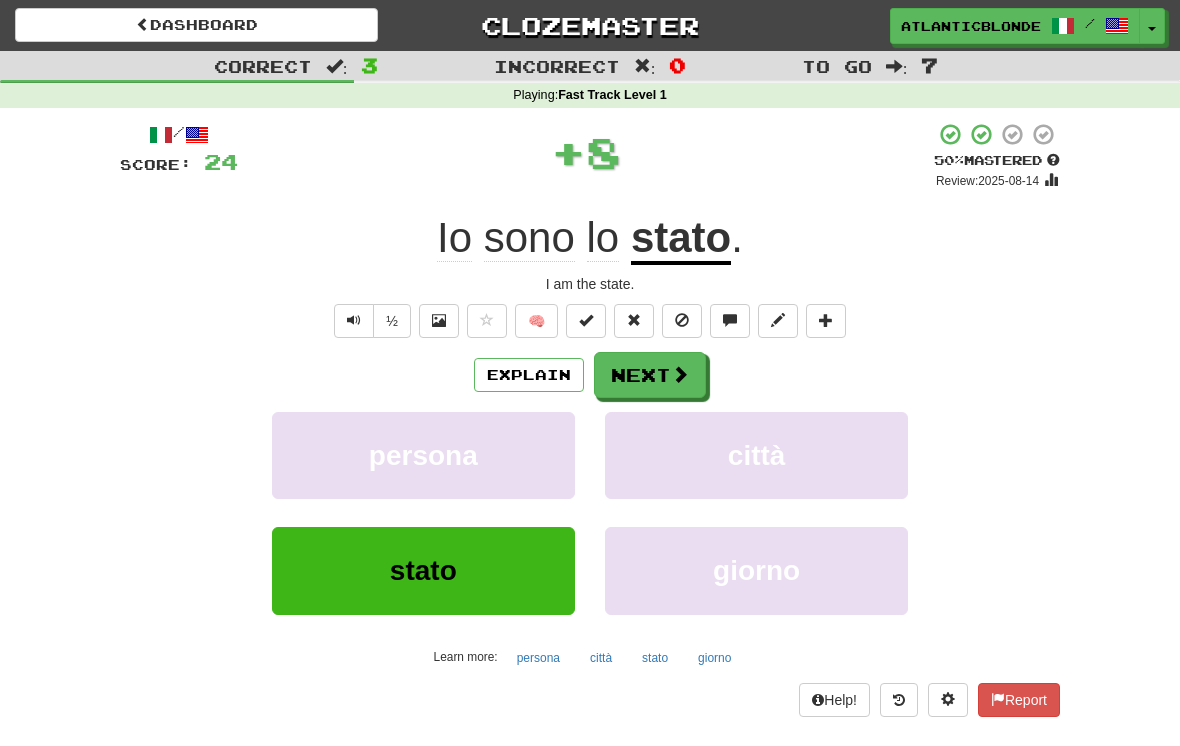 click on "Next" at bounding box center [650, 375] 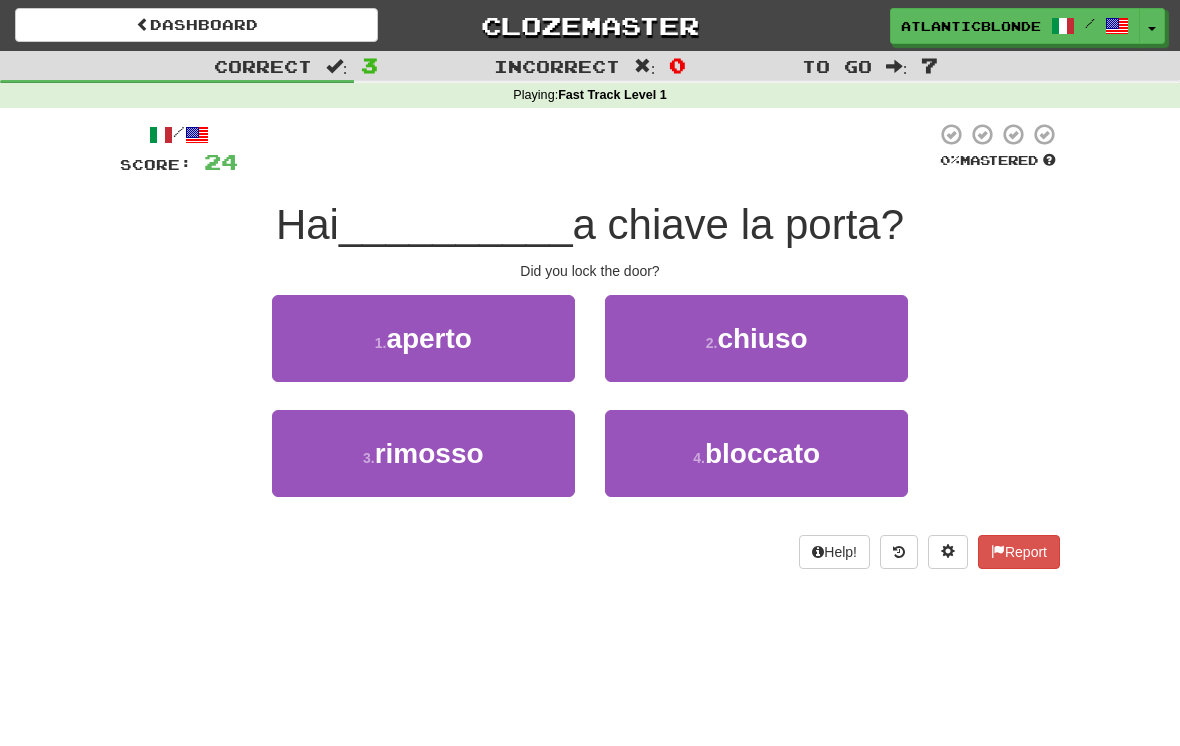 click on "2 .  chiuso" at bounding box center (756, 338) 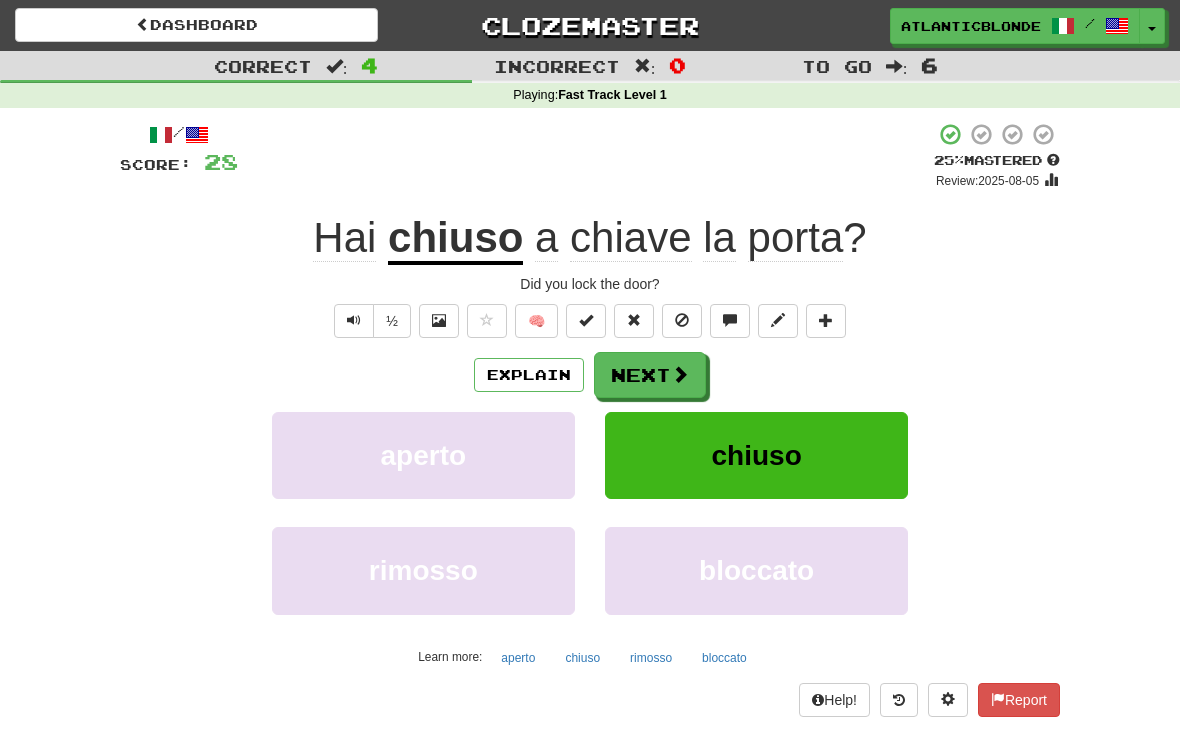 click on "Next" at bounding box center [650, 375] 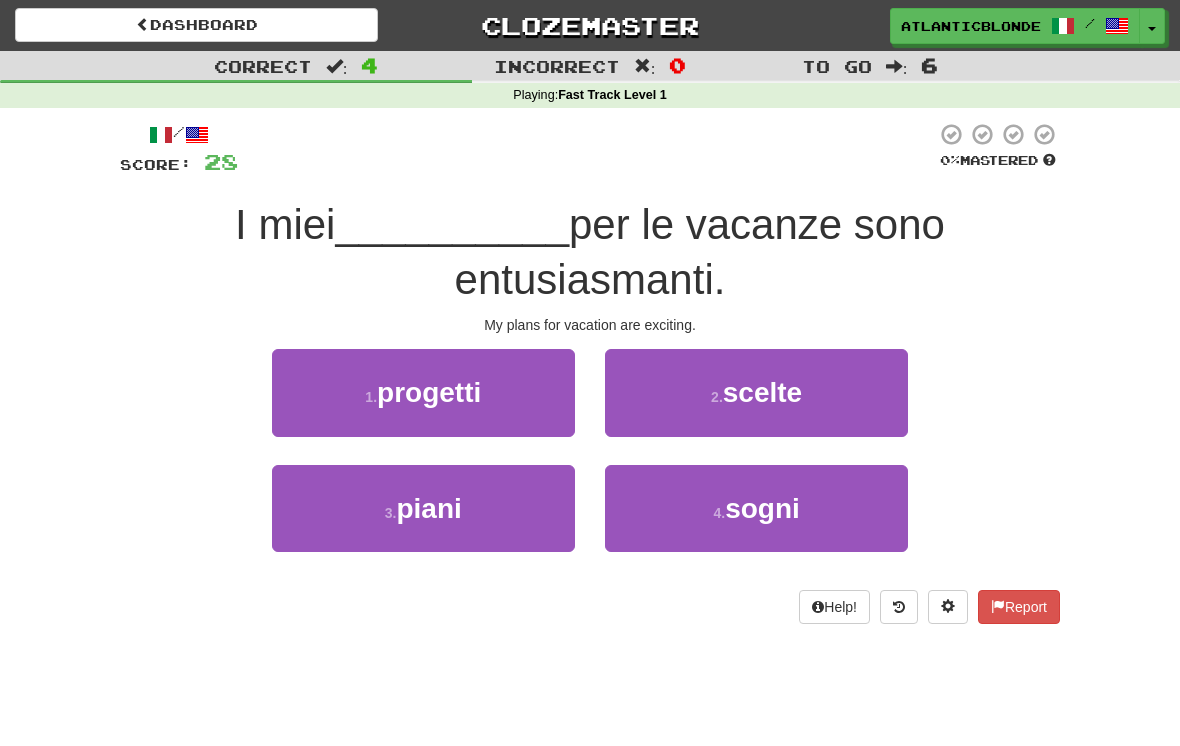 click on "piani" at bounding box center [428, 508] 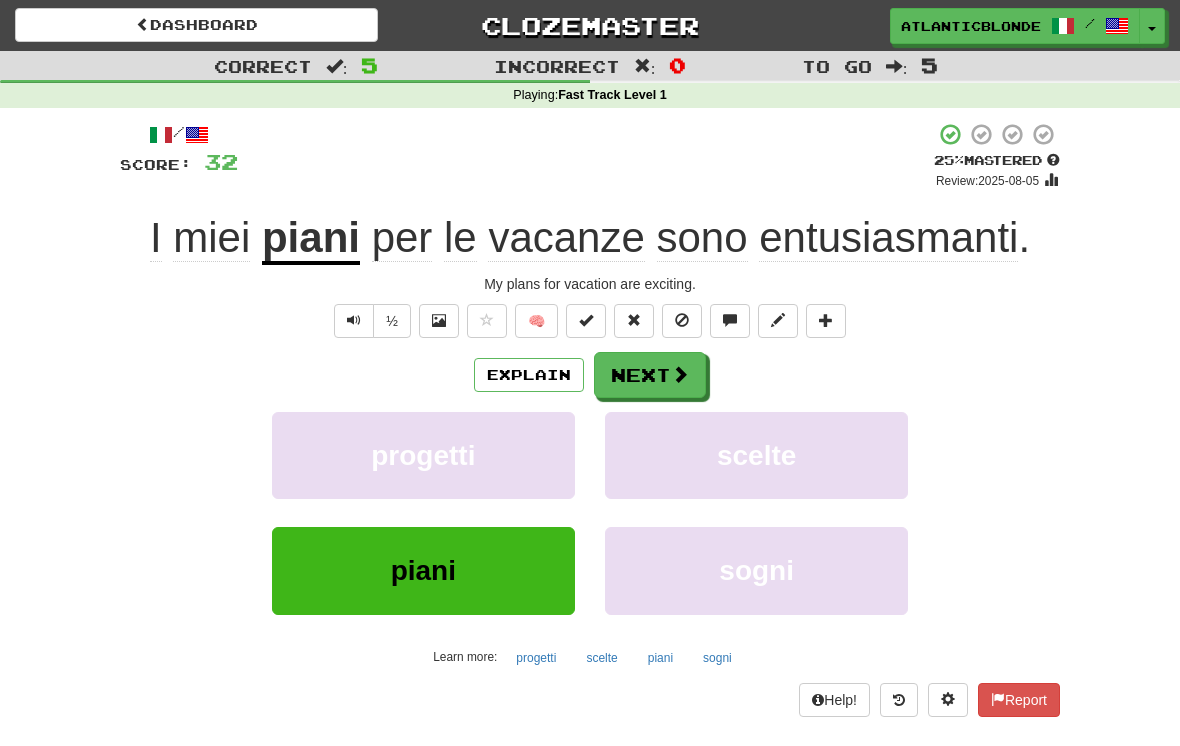 click on "Next" at bounding box center (650, 375) 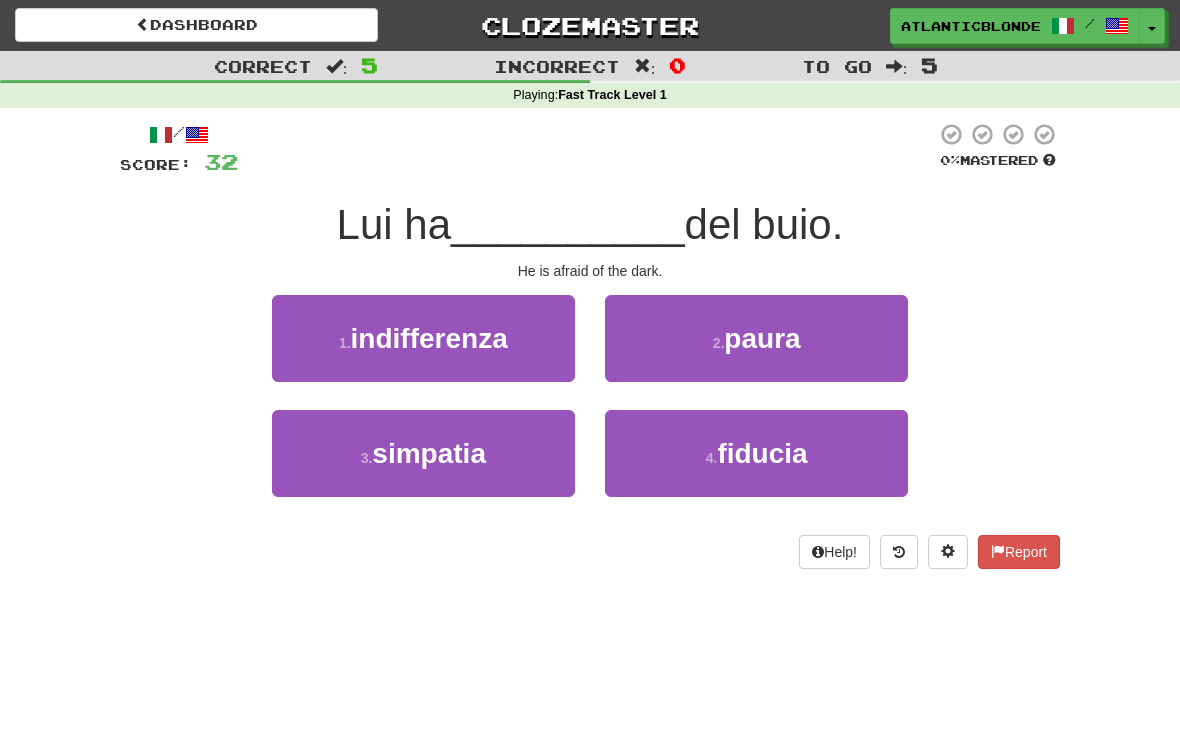 click on "2 .  paura" at bounding box center [756, 338] 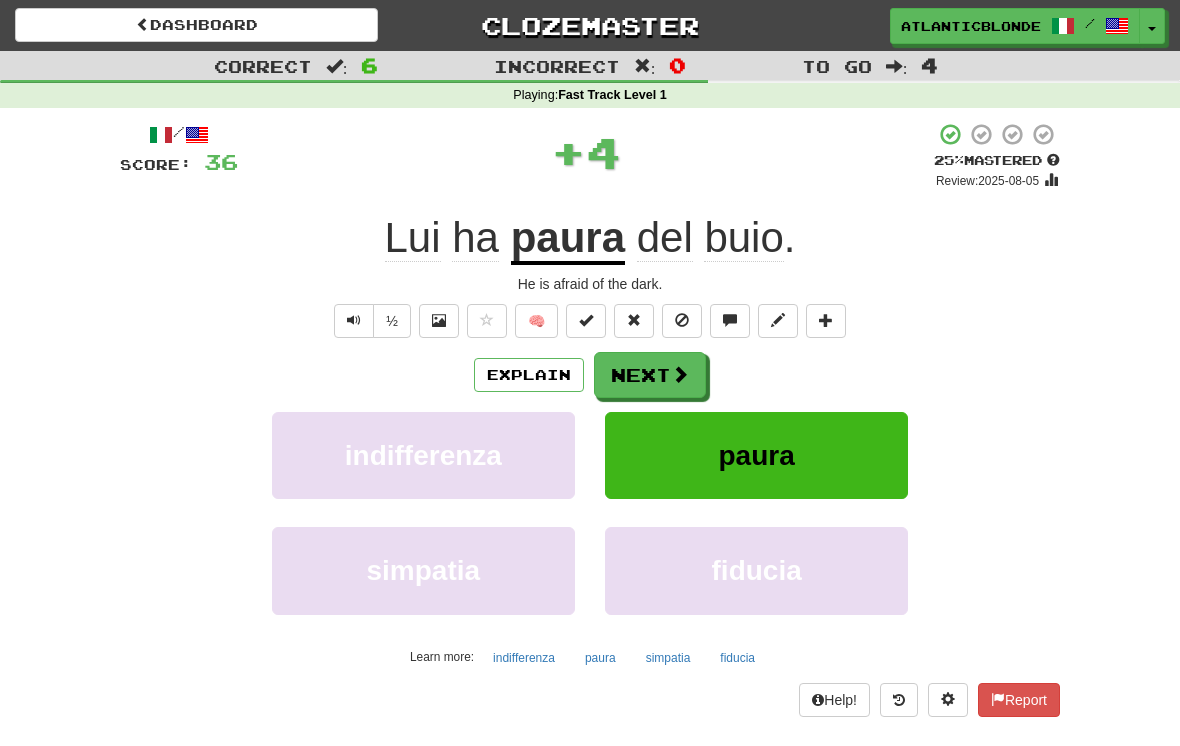 click on "Next" at bounding box center (650, 375) 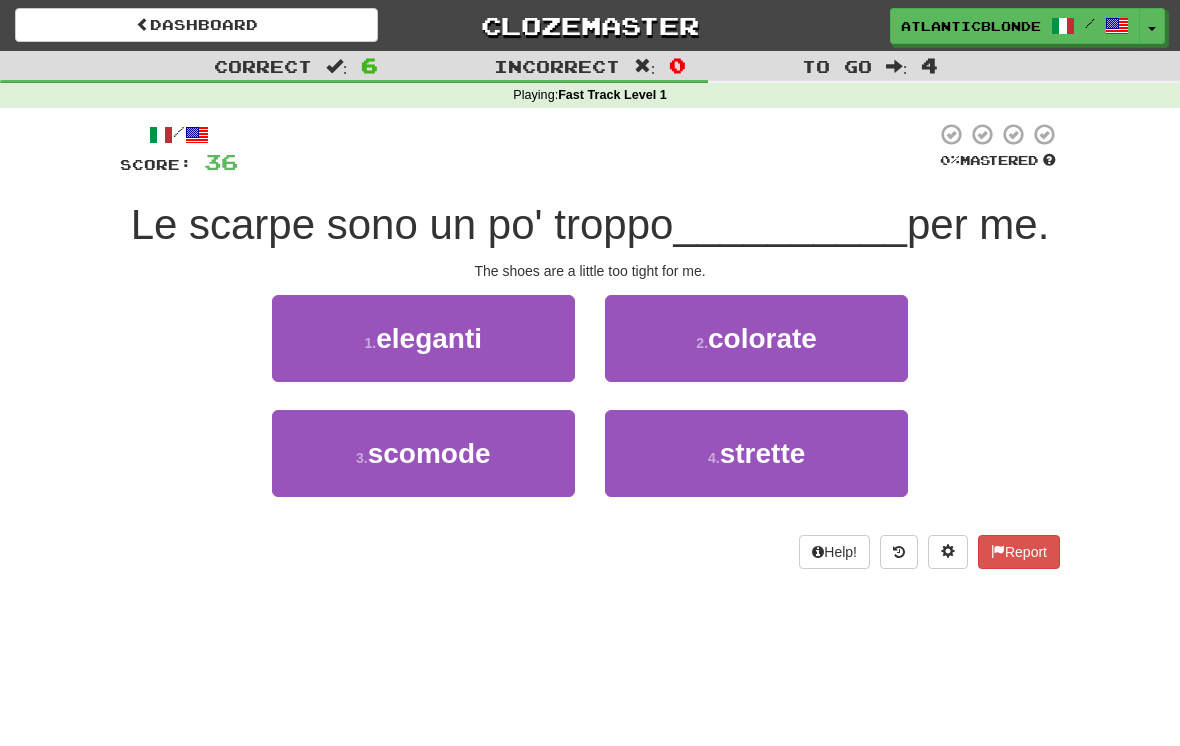 click on "4 .  strette" at bounding box center [756, 453] 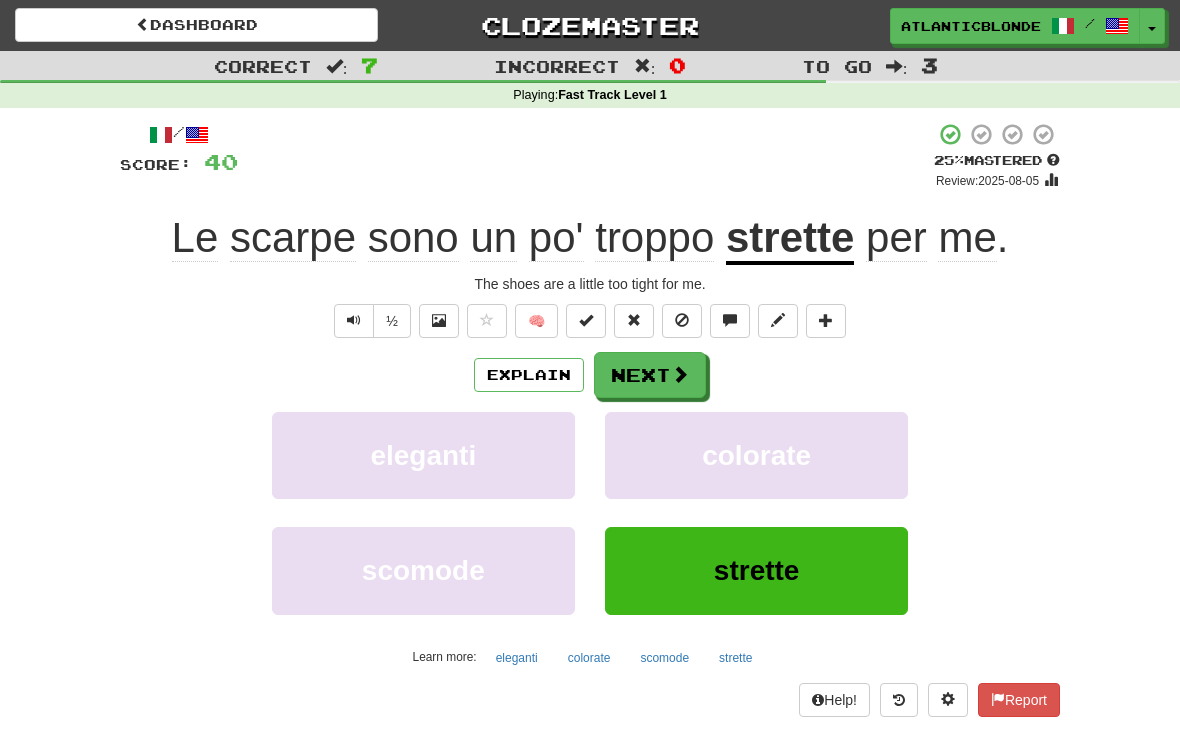 click on "Next" at bounding box center (650, 375) 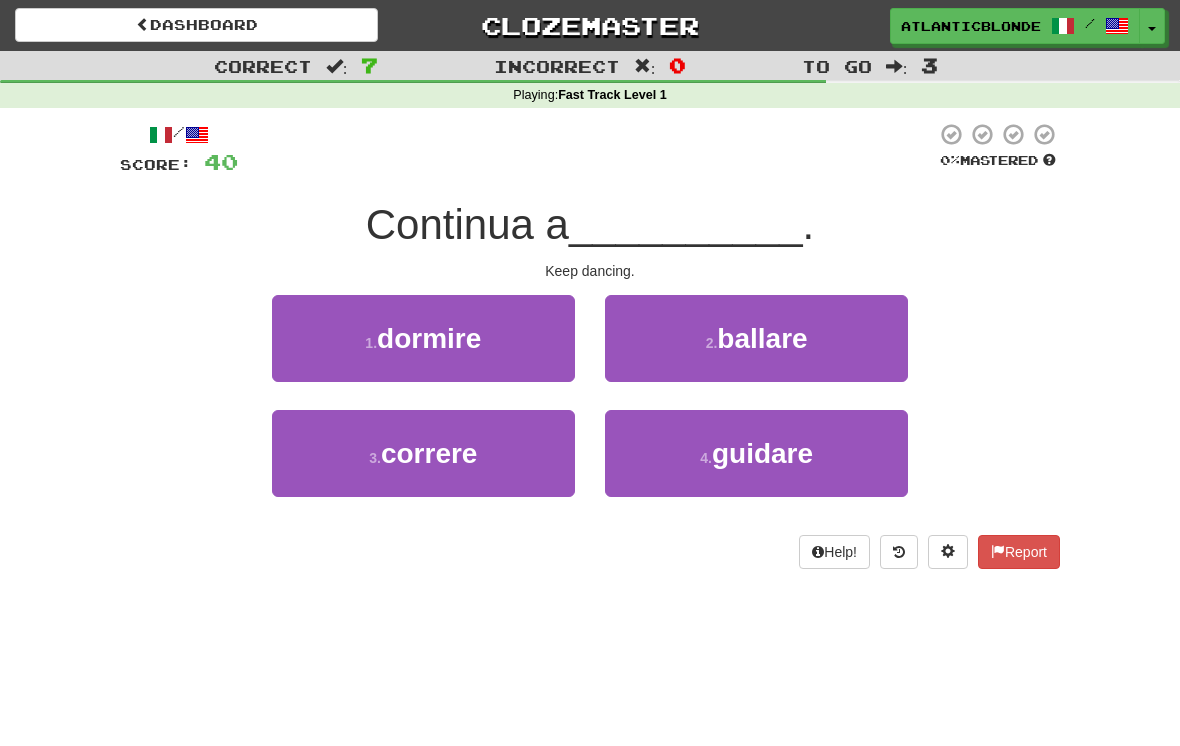 click on "ballare" at bounding box center [762, 338] 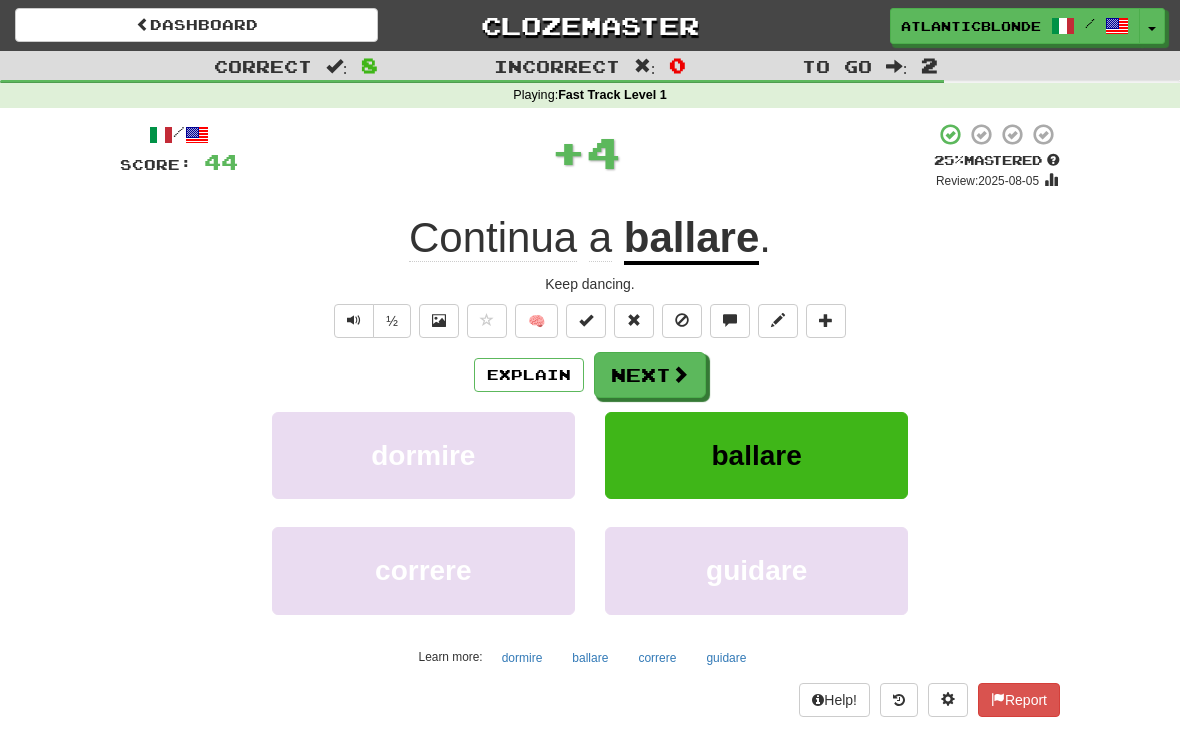 click on "Next" at bounding box center [650, 375] 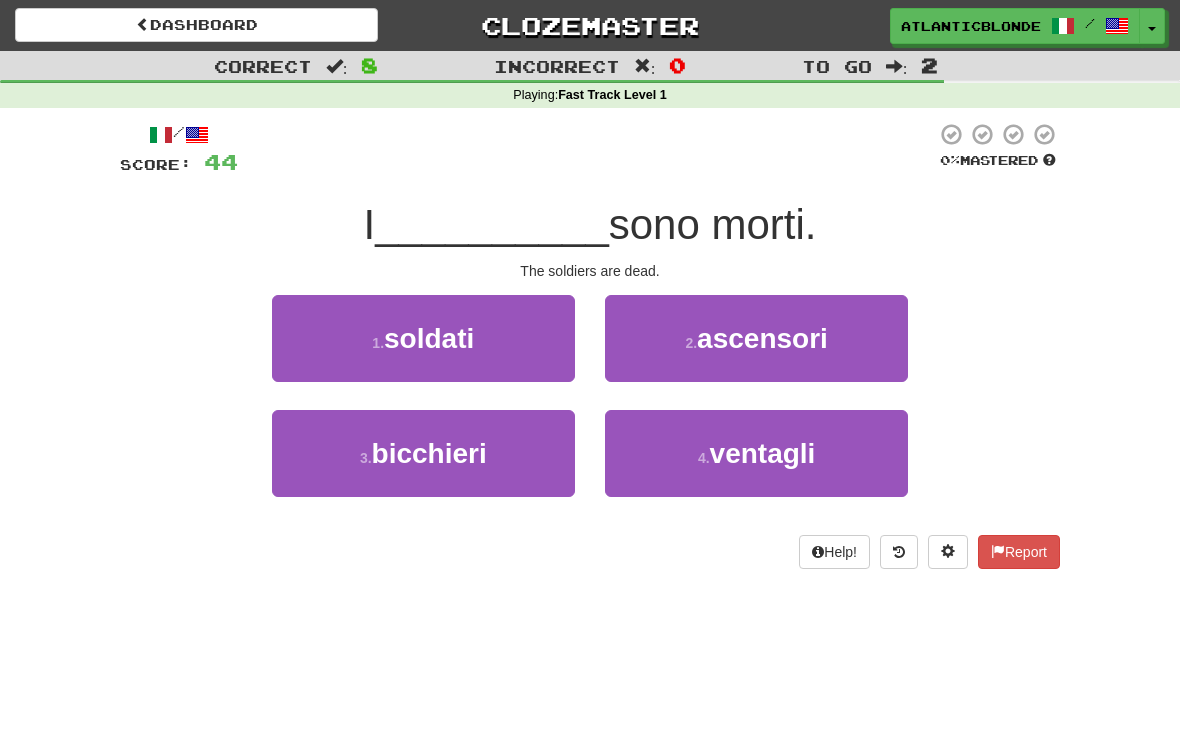 click on "soldati" at bounding box center (429, 338) 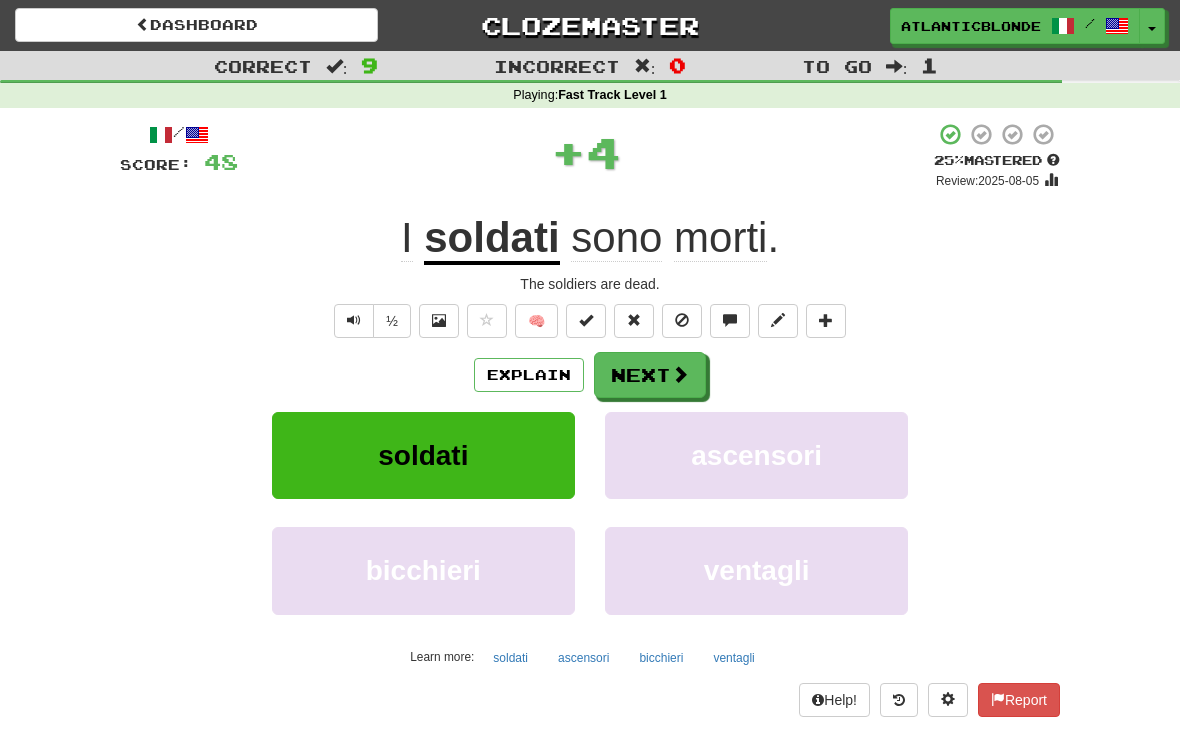 click on "Next" at bounding box center [650, 375] 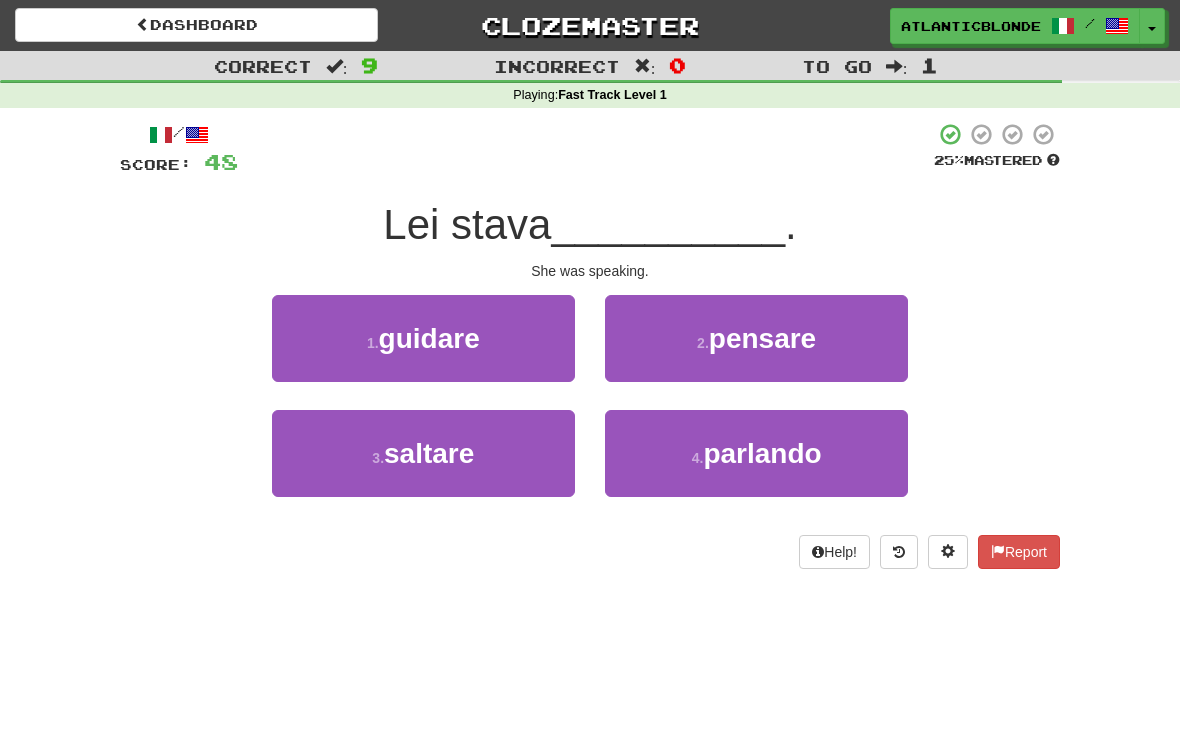 click on "4 .  parlando" at bounding box center [756, 453] 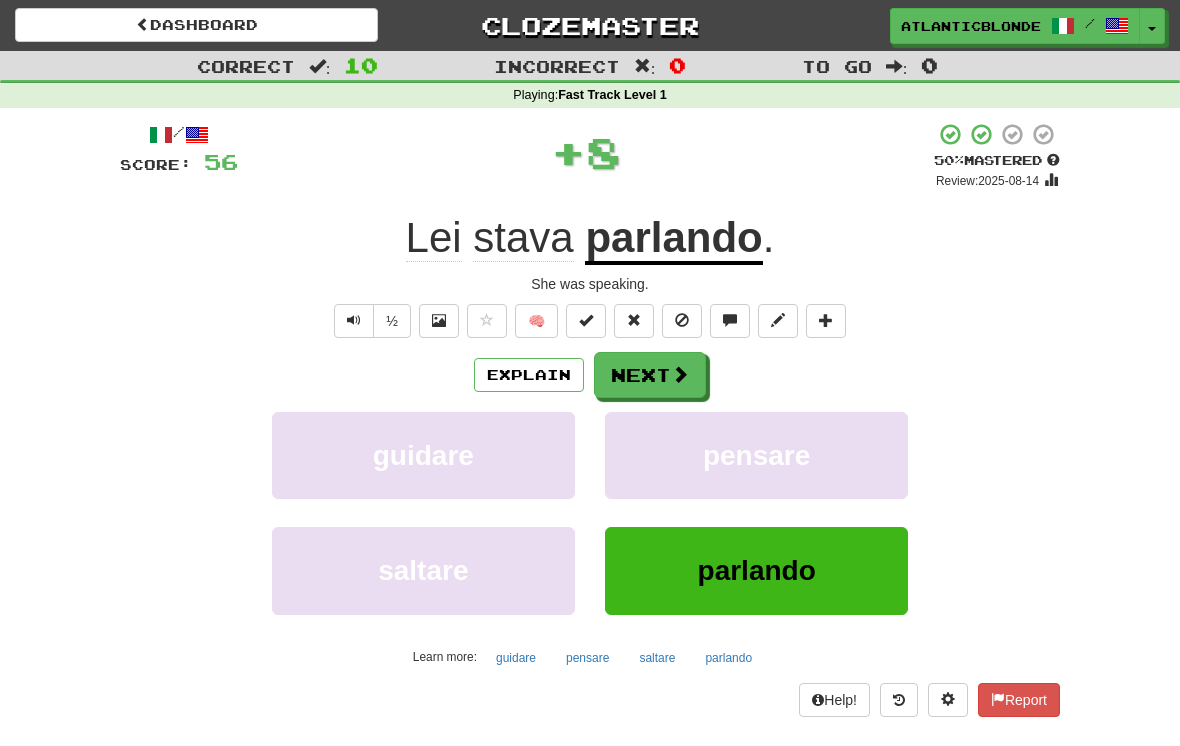click on "Next" at bounding box center (650, 375) 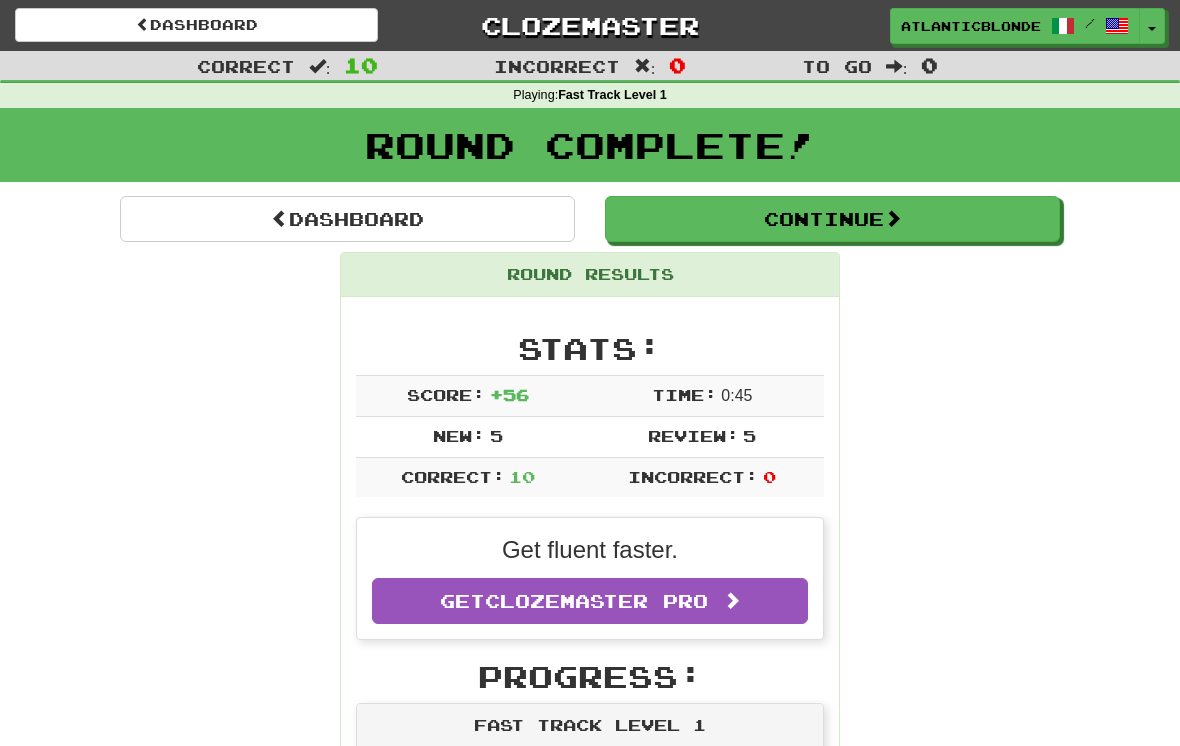 click on "Continue" at bounding box center [832, 219] 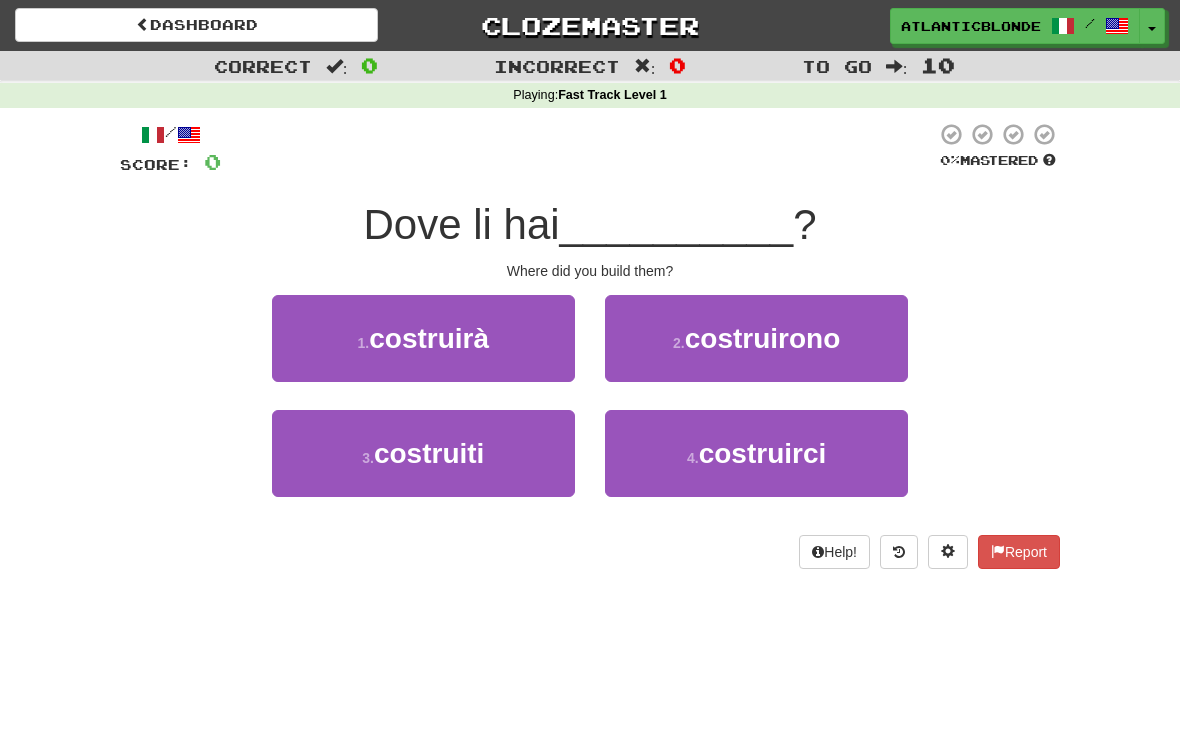 click on "costruiti" at bounding box center [429, 453] 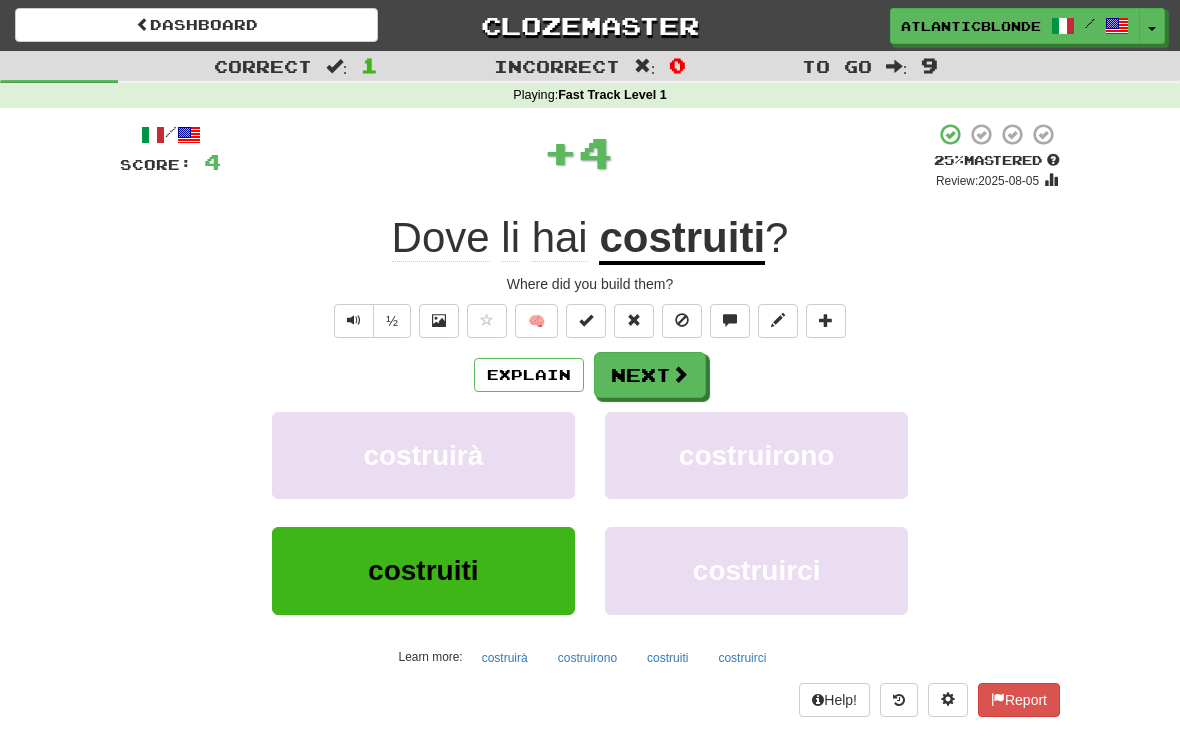 click on "Next" at bounding box center [650, 375] 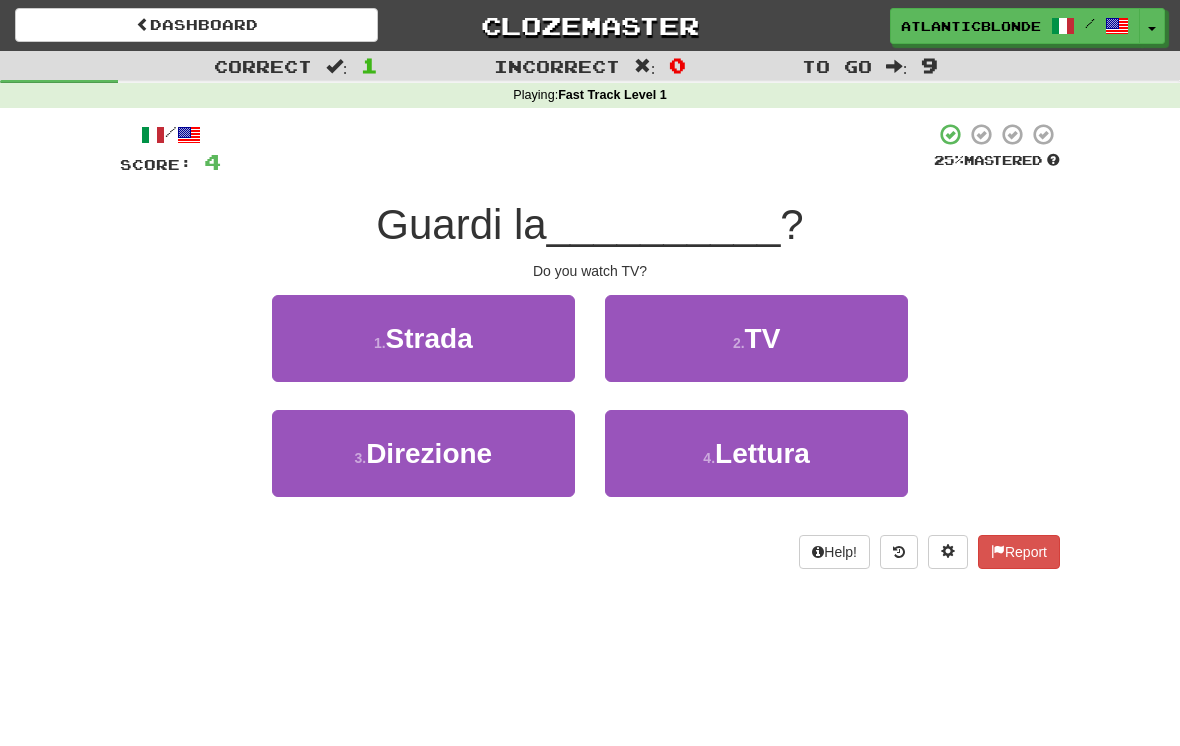click on "2 .  TV" at bounding box center (756, 338) 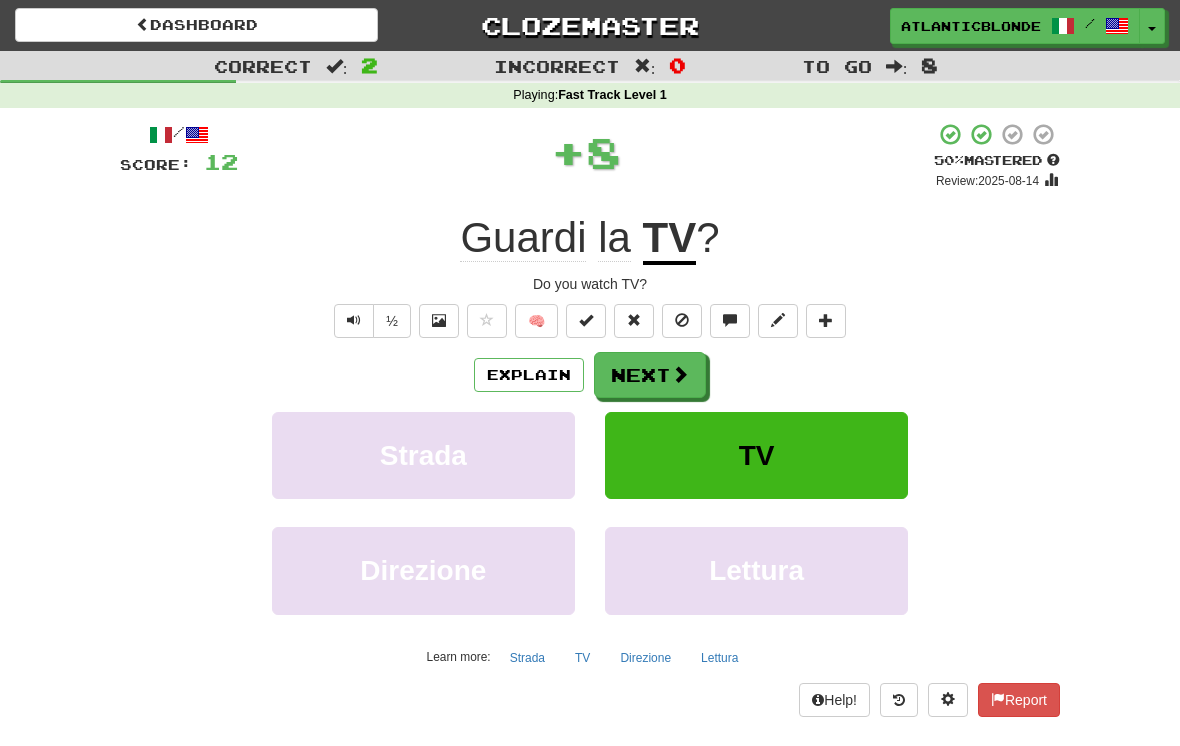 click on "Next" at bounding box center [650, 375] 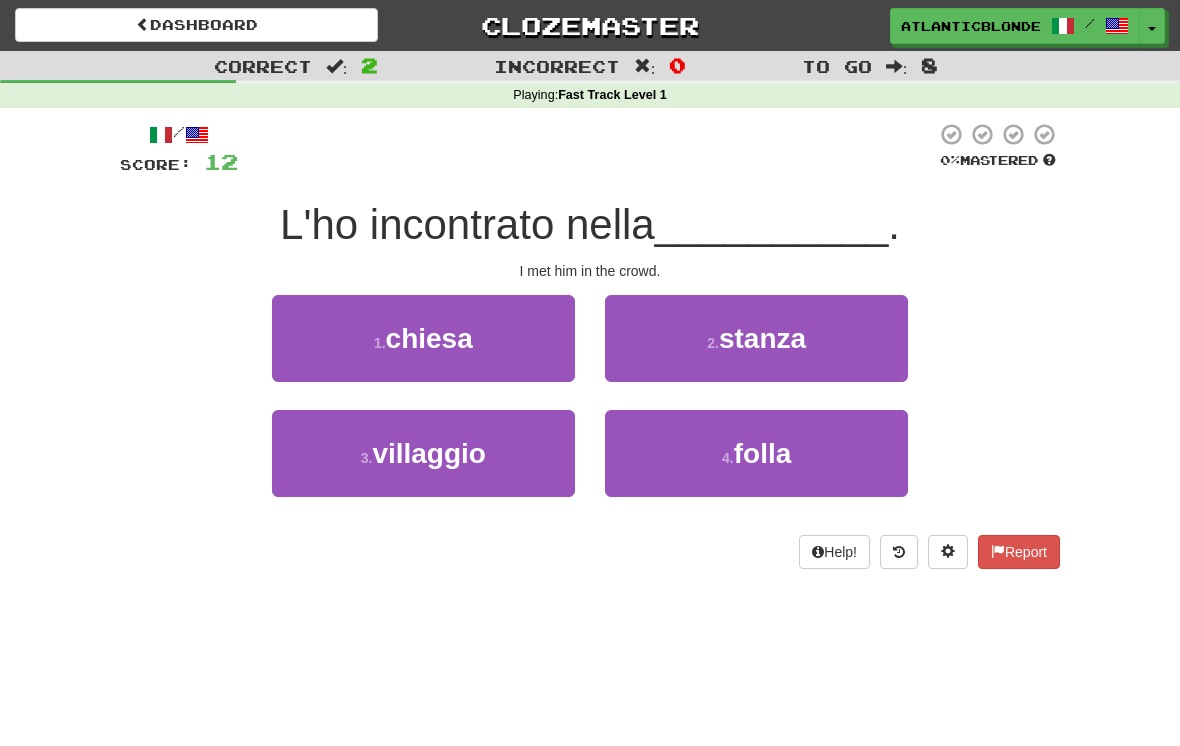 click on "4 ." at bounding box center (728, 458) 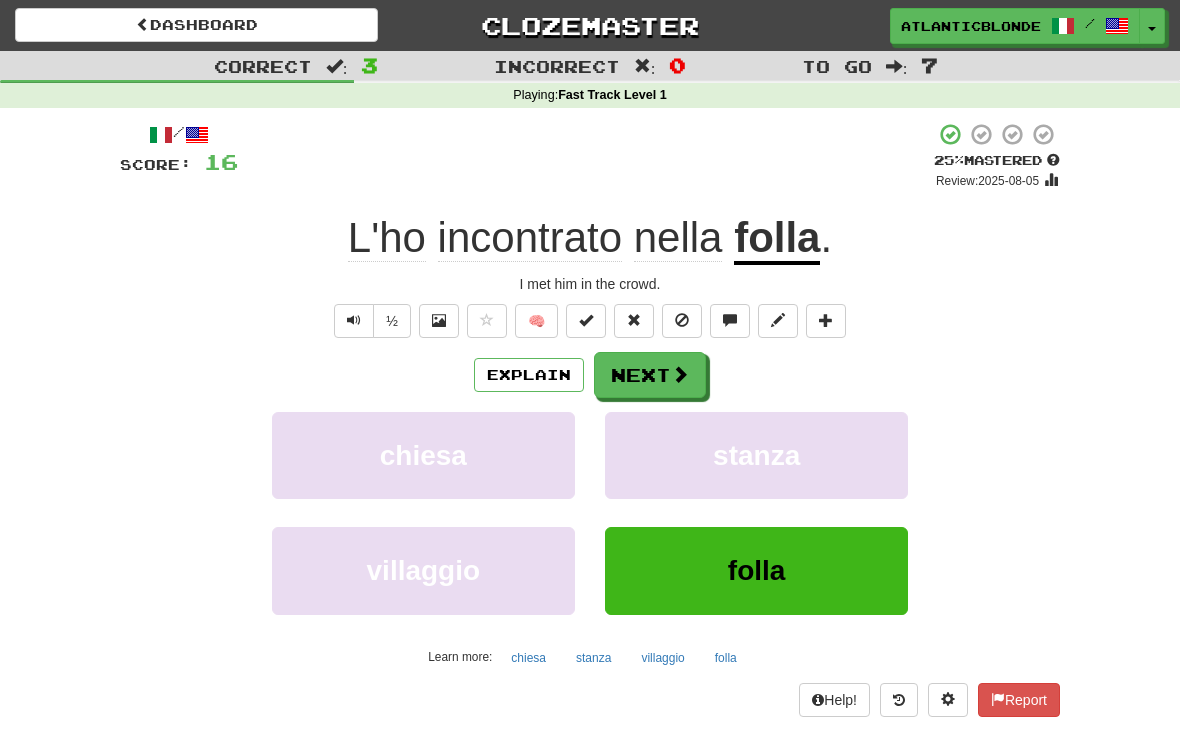 click on "Next" at bounding box center (650, 375) 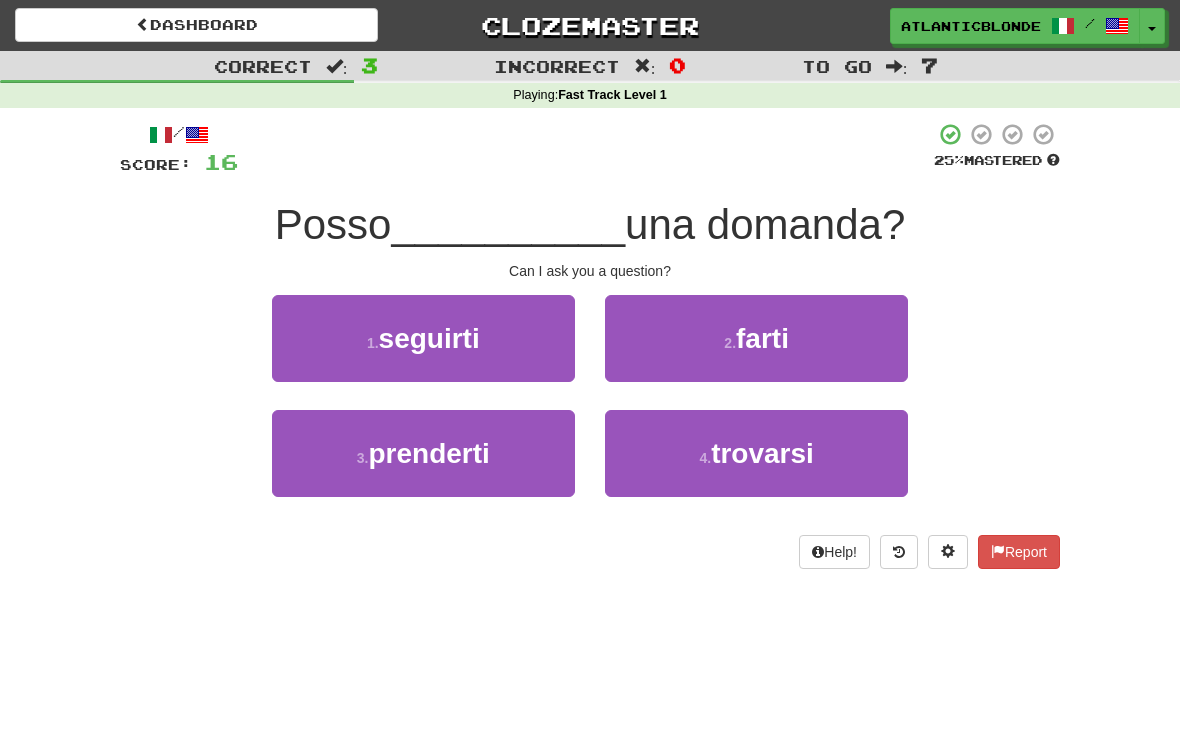 click on "2 .  farti" at bounding box center [756, 338] 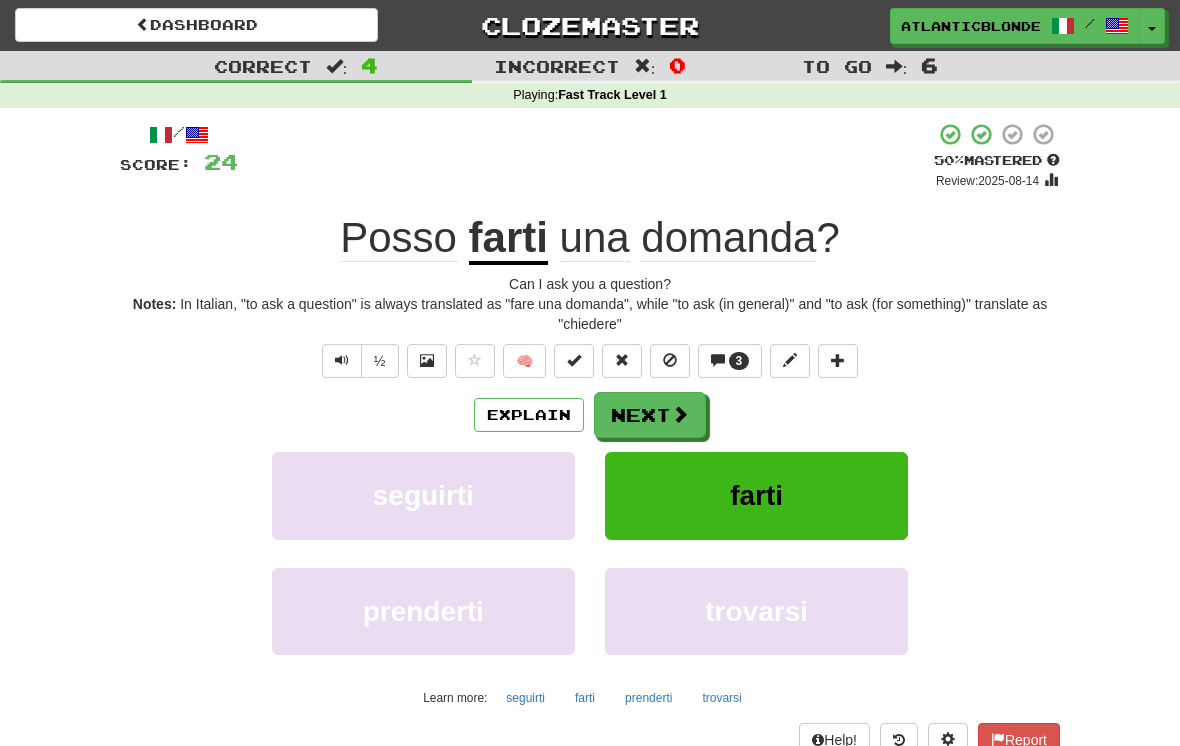 click on "Next" at bounding box center (650, 415) 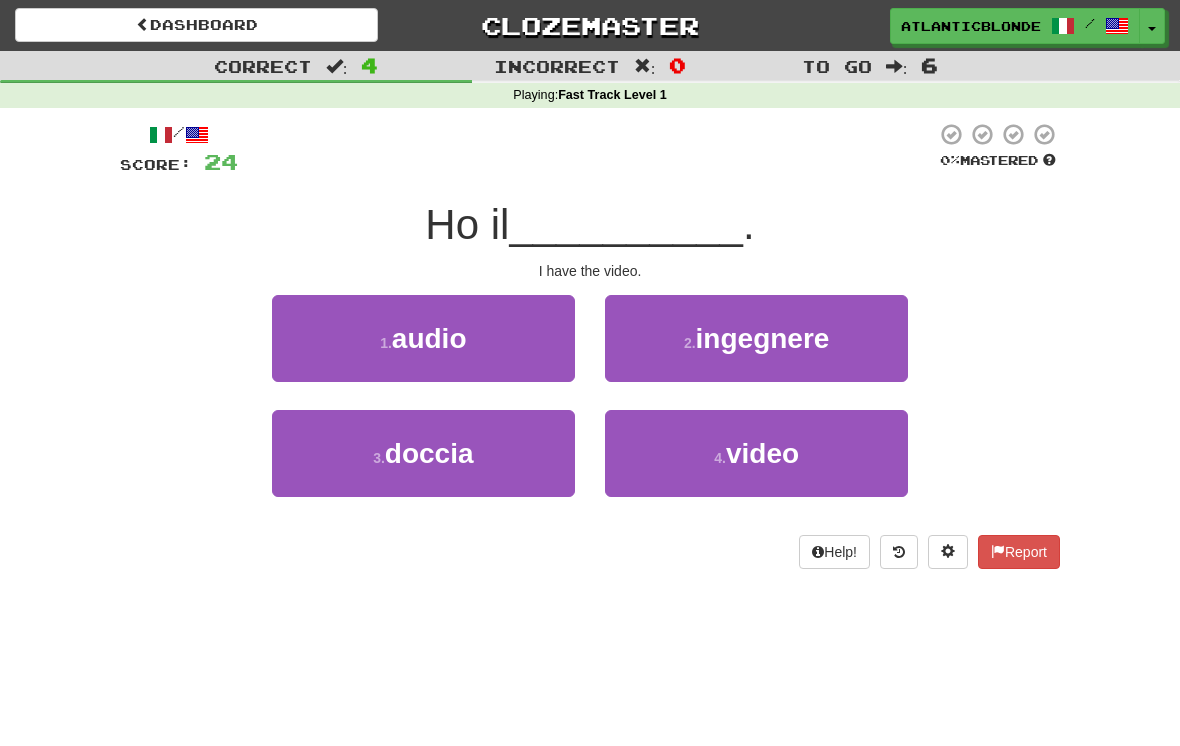 click on "4 ." at bounding box center [720, 458] 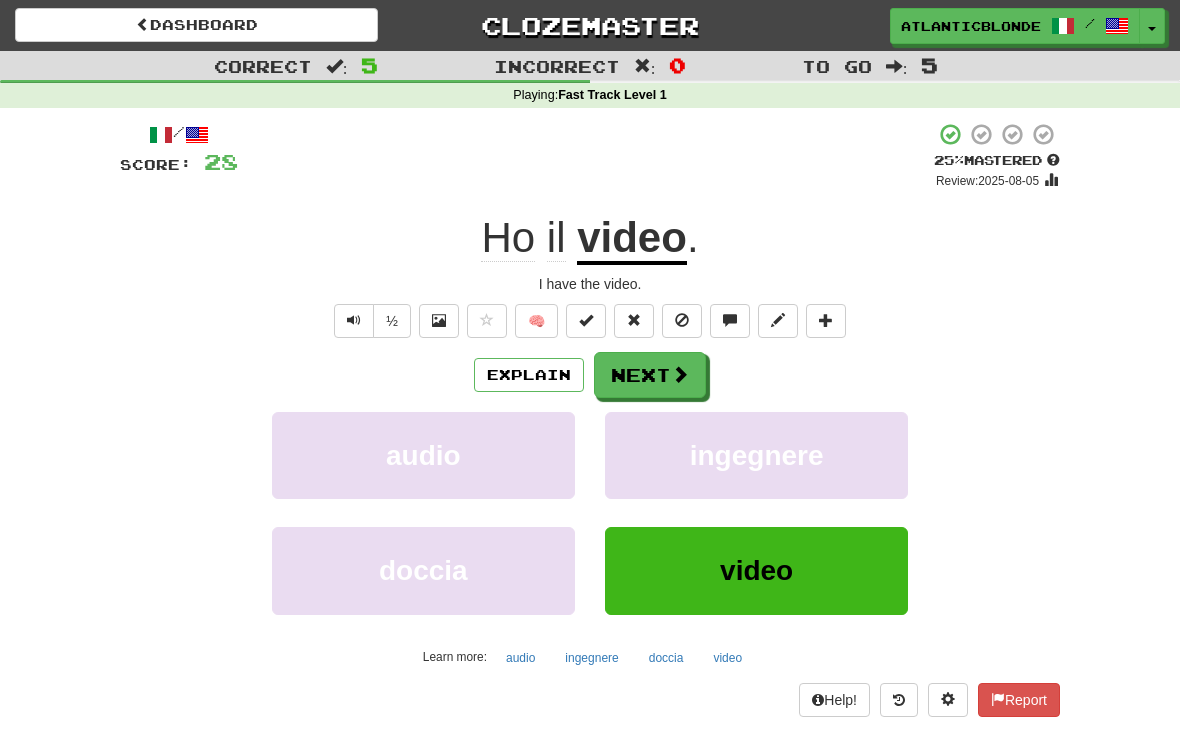 scroll, scrollTop: 0, scrollLeft: 0, axis: both 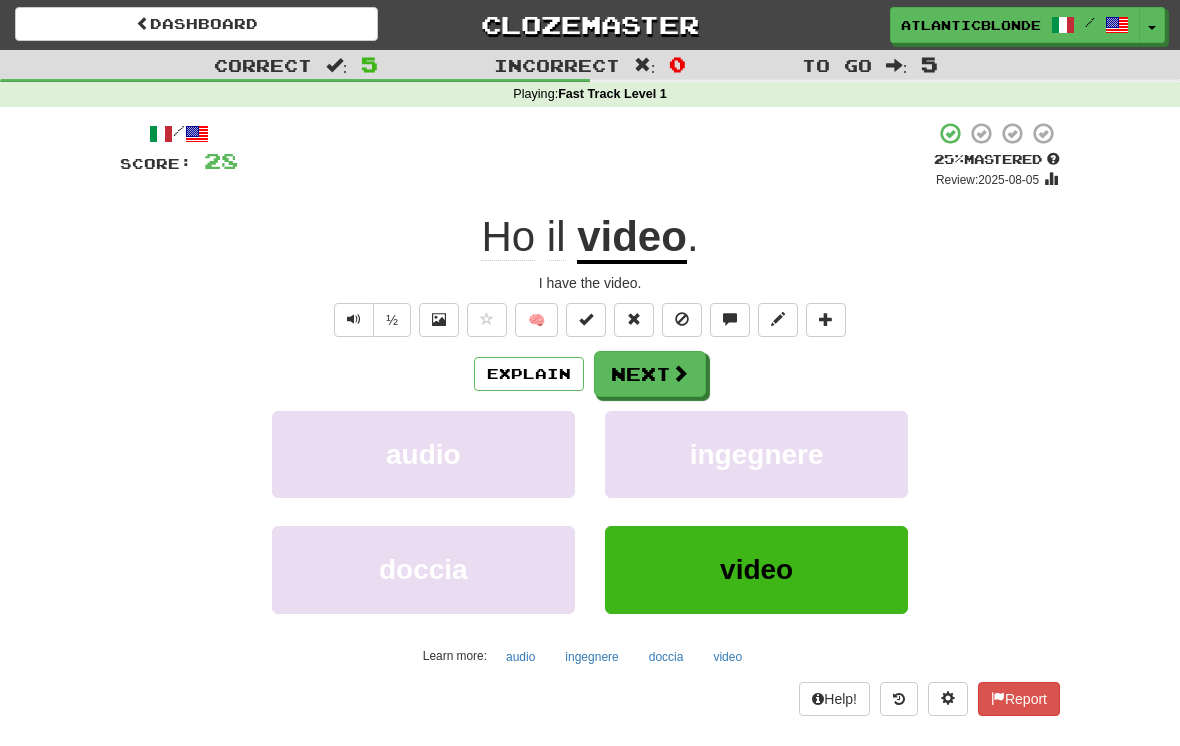 click on "Next" at bounding box center (650, 375) 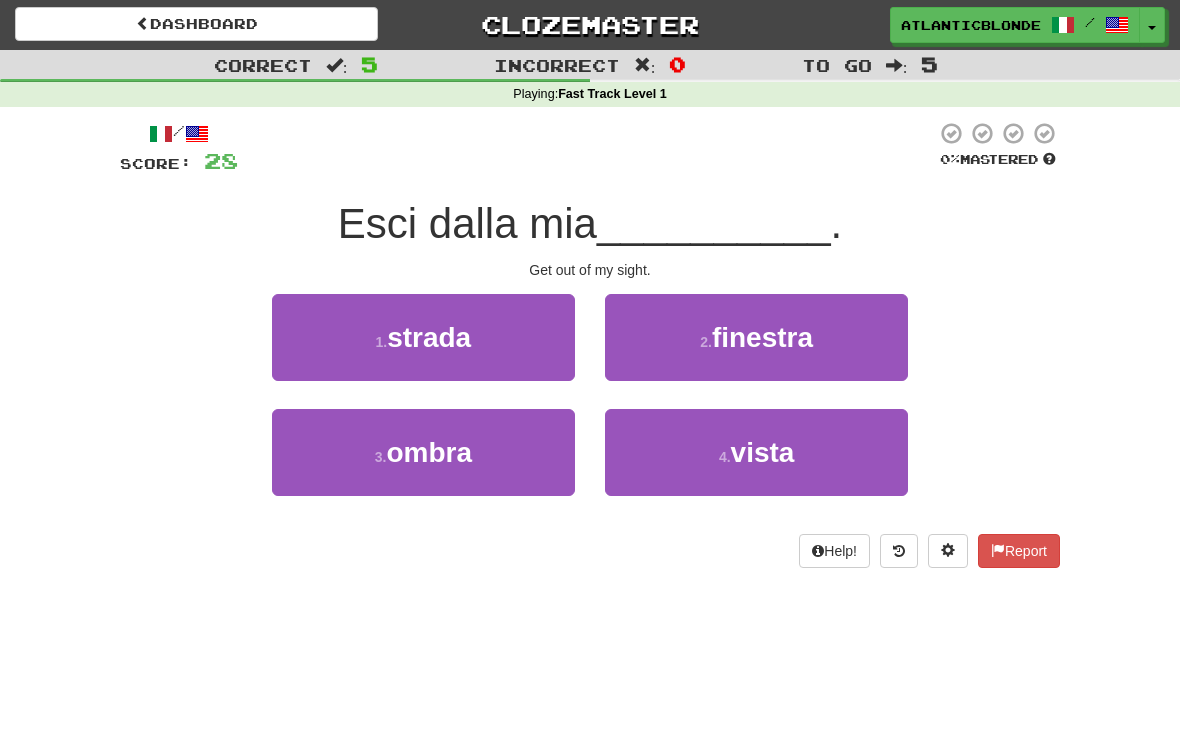 click on "vista" at bounding box center (763, 452) 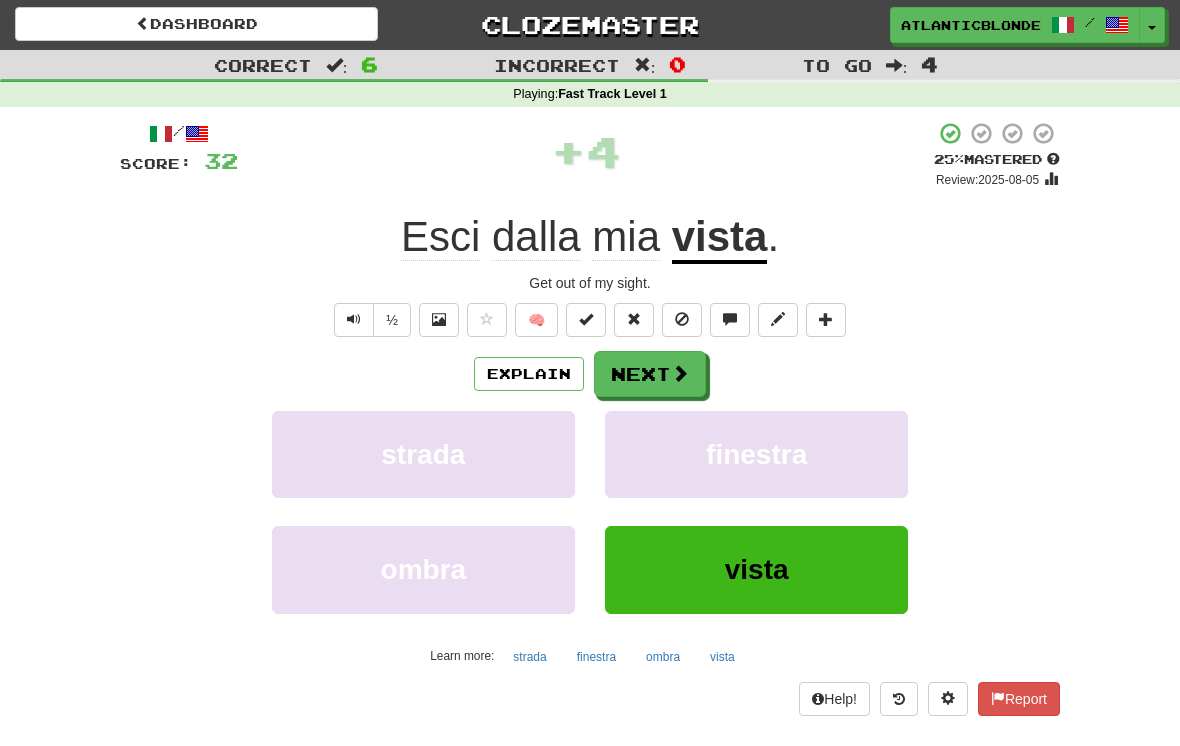 click on "Next" at bounding box center (650, 374) 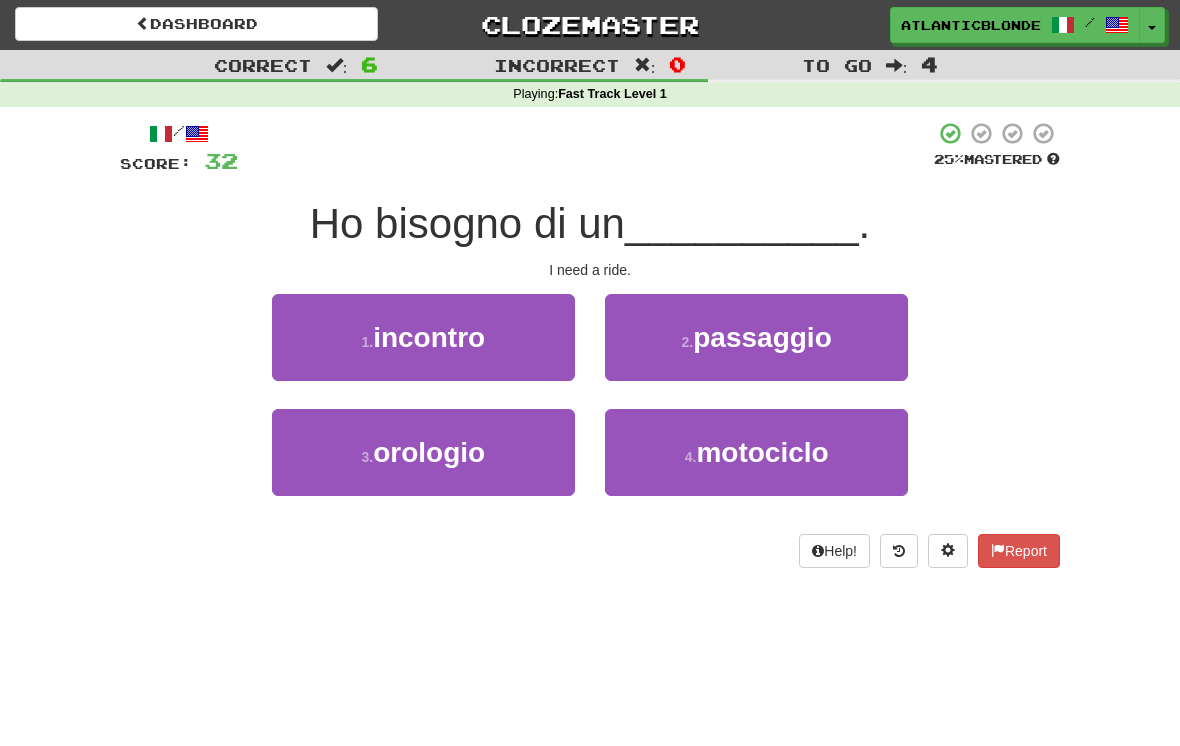 click on "passaggio" at bounding box center (762, 337) 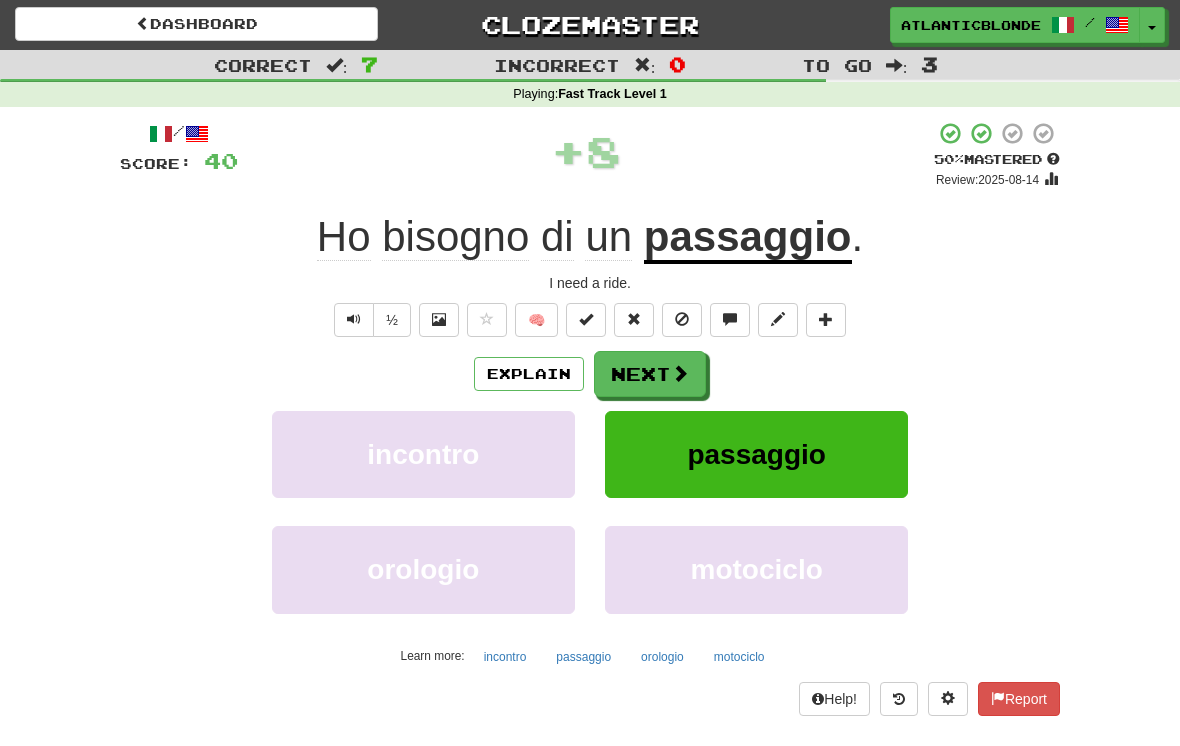 click on "Next" at bounding box center (650, 374) 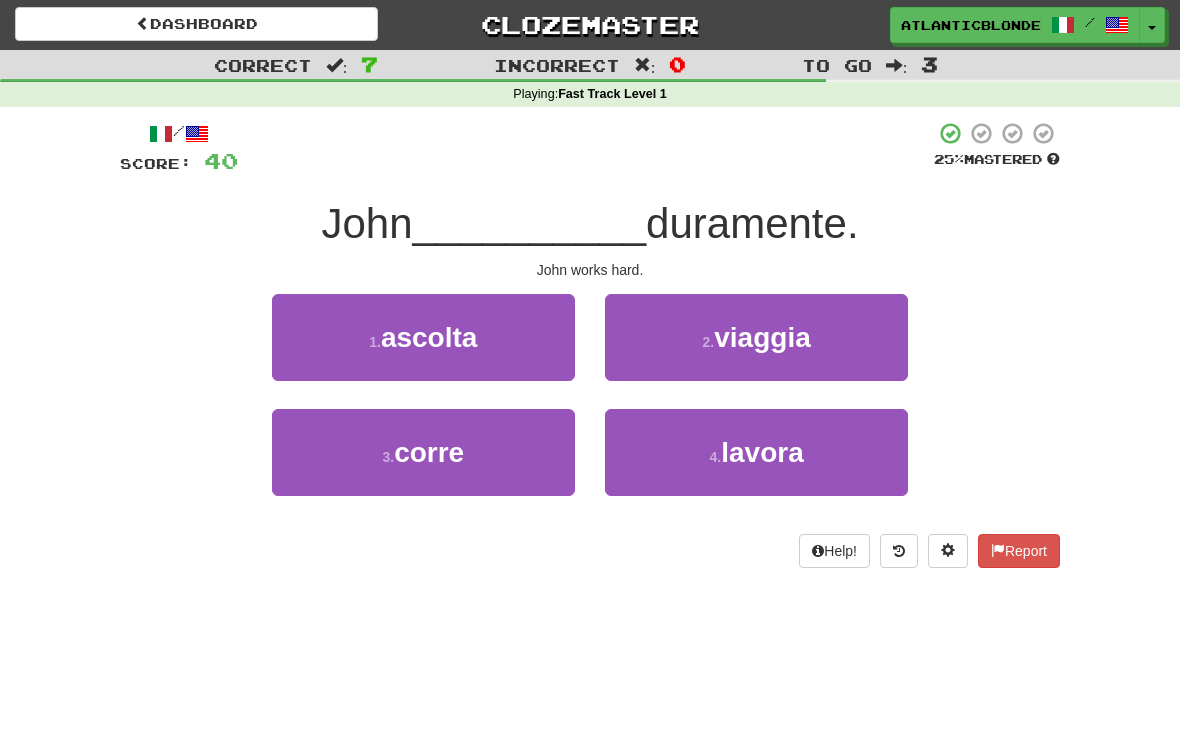 click on "4 .  lavora" at bounding box center (756, 452) 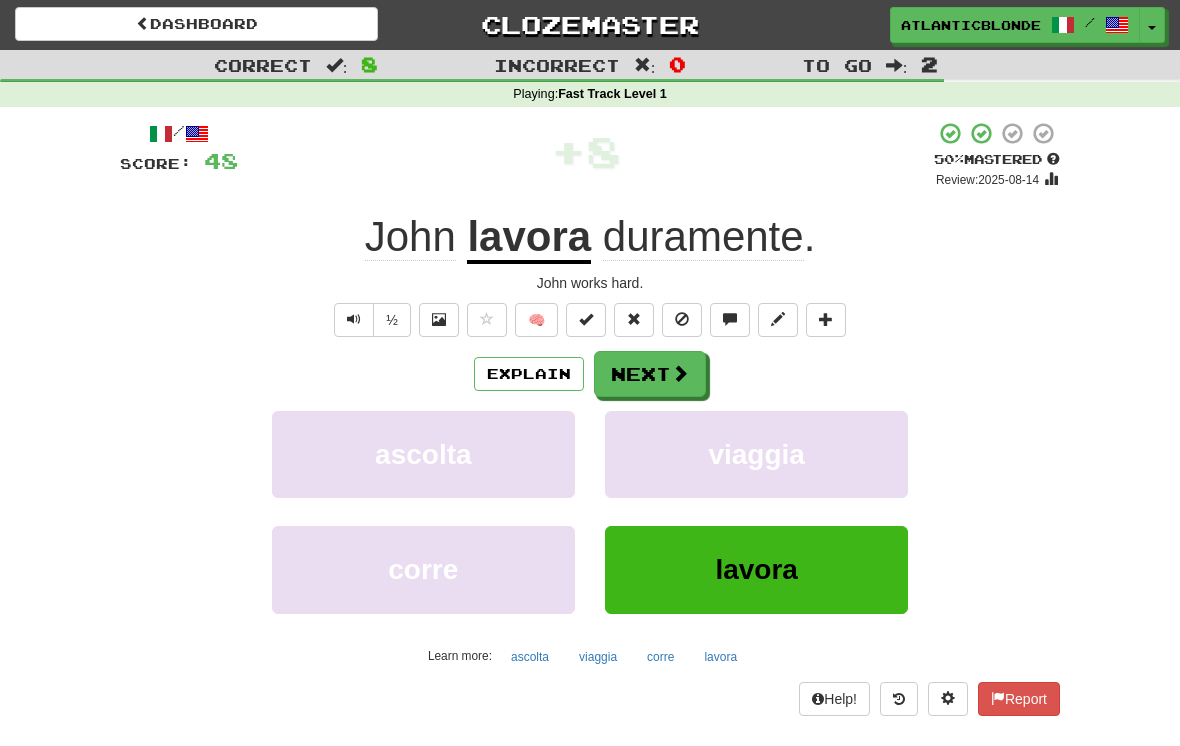 click on "Next" at bounding box center (650, 374) 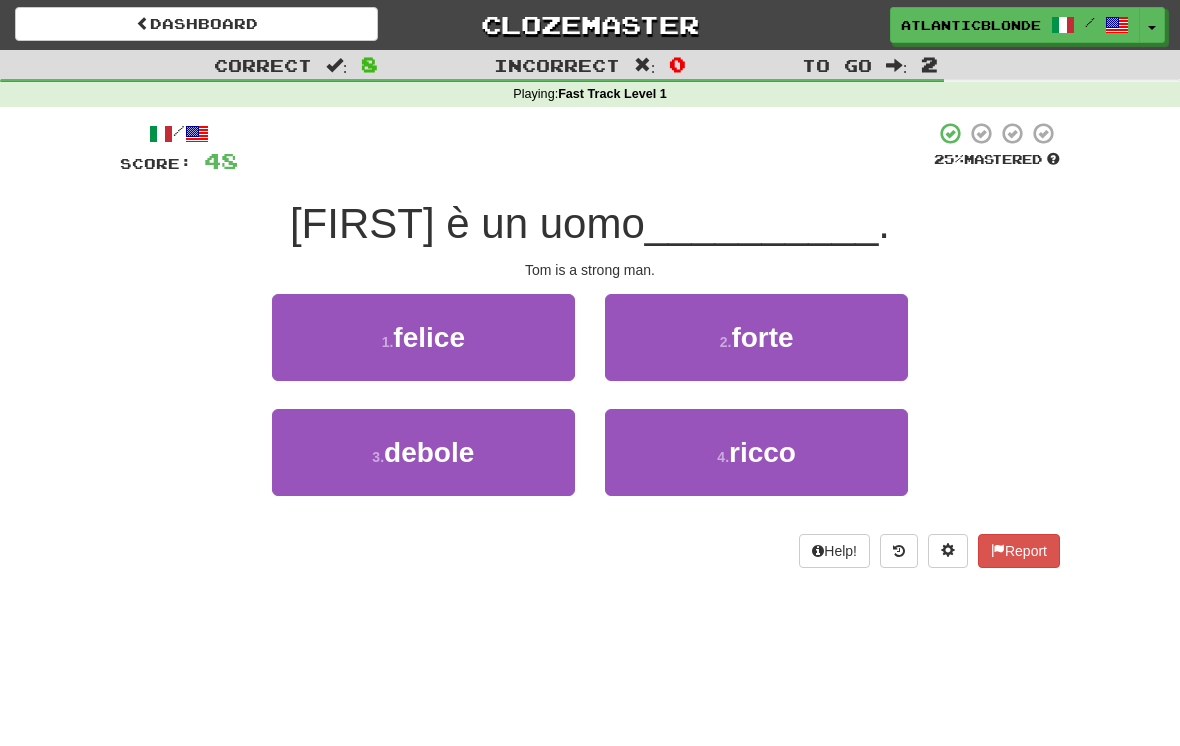 click on "forte" at bounding box center [762, 337] 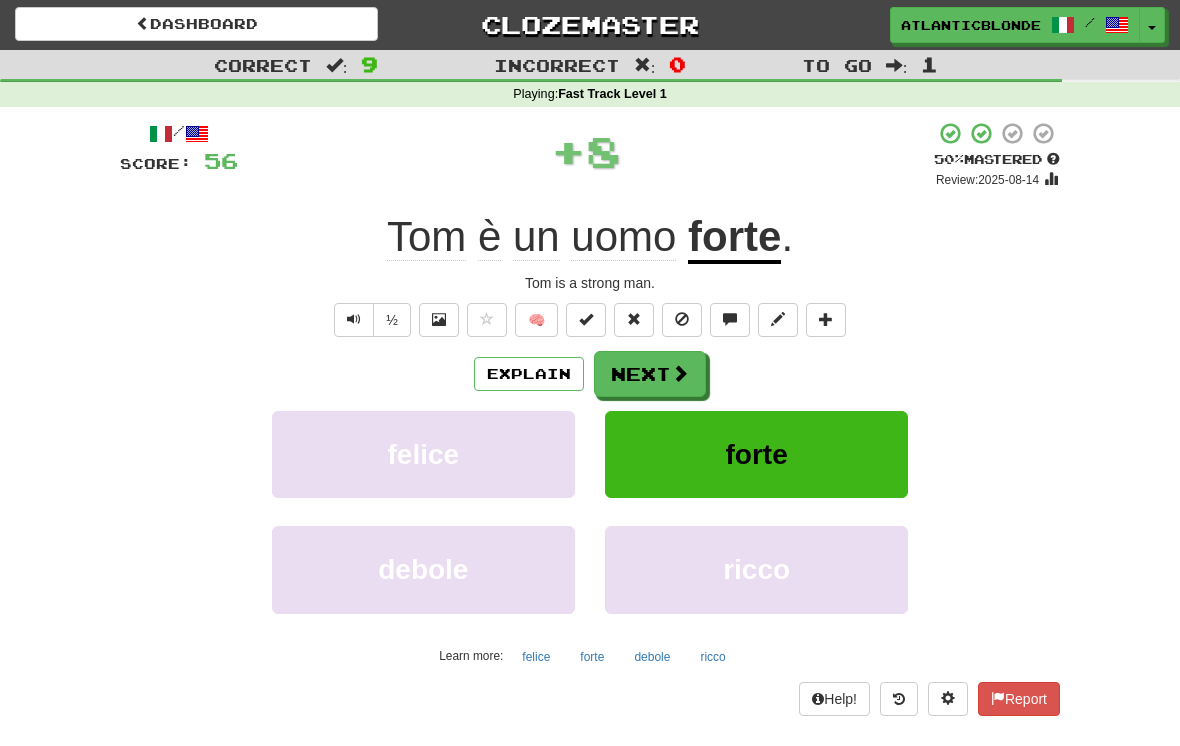 click on "Next" at bounding box center (650, 374) 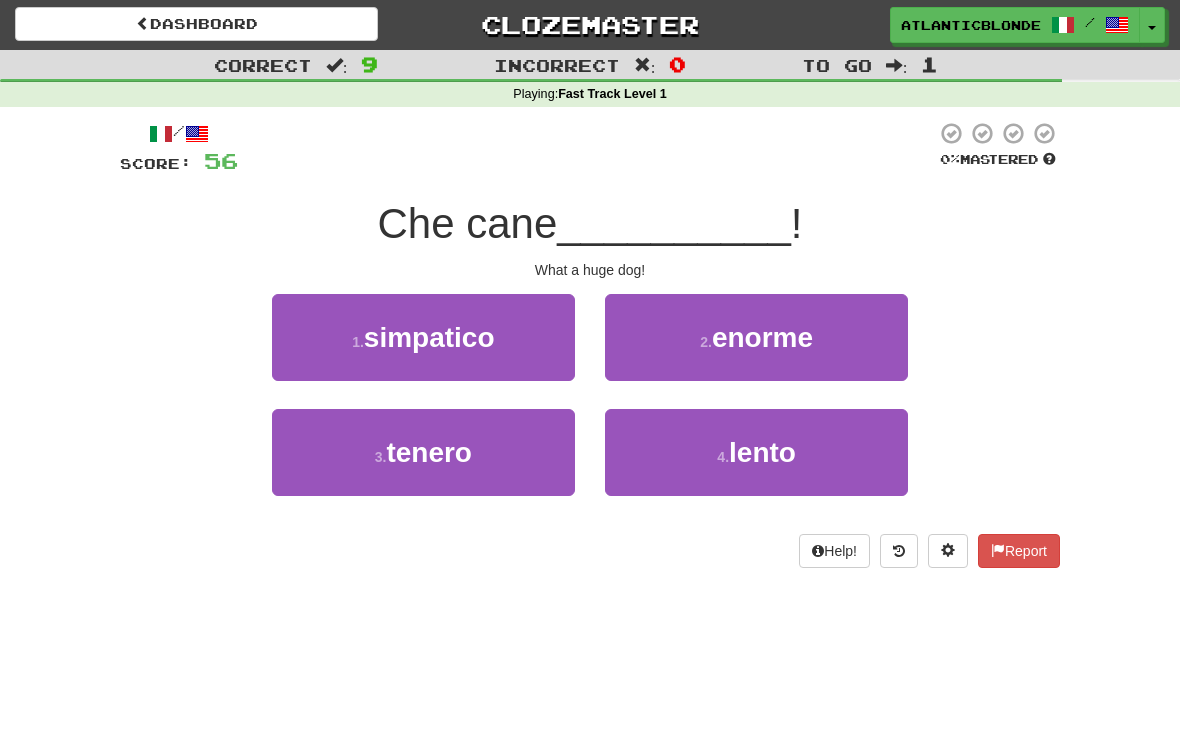 click on "enorme" at bounding box center [762, 337] 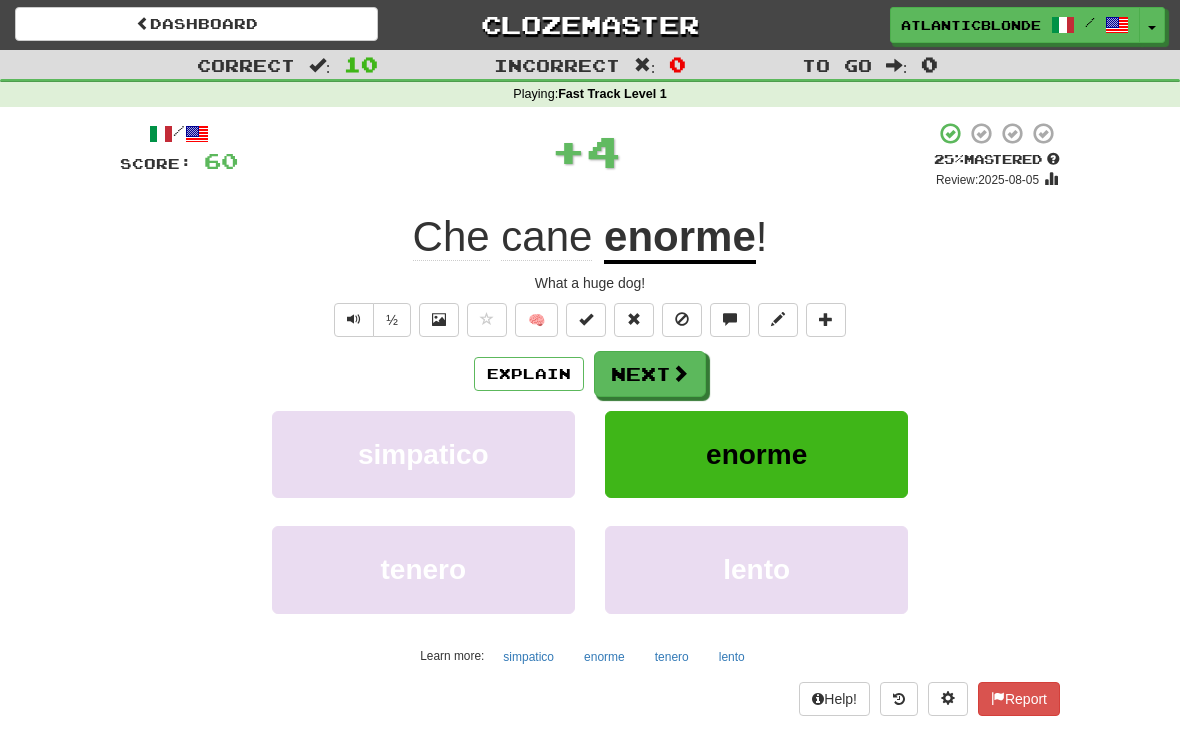 click on "Next" at bounding box center [650, 374] 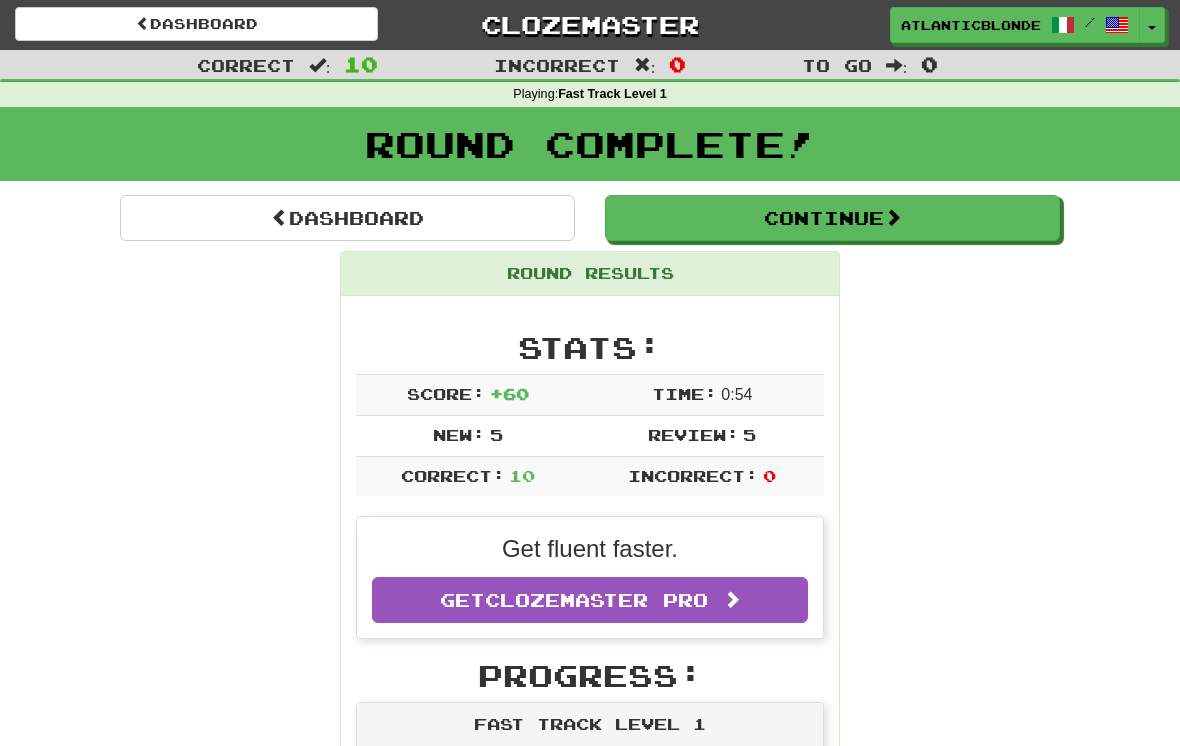 click on "Continue" at bounding box center [832, 218] 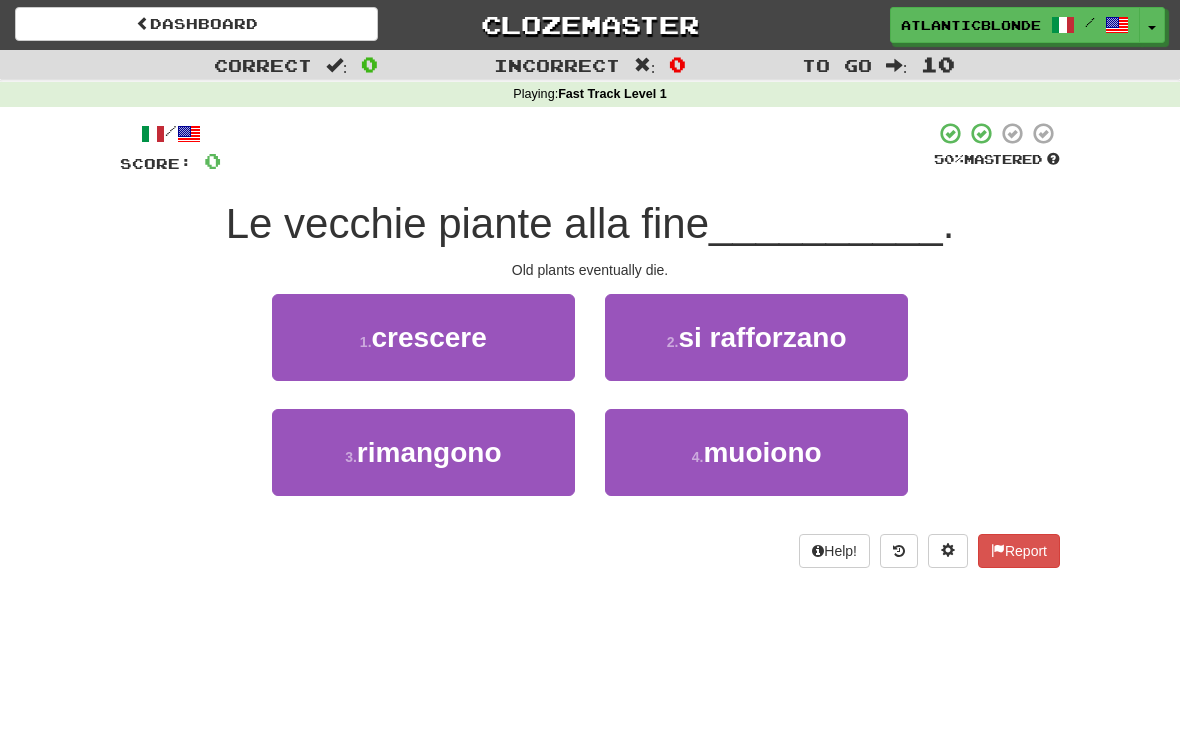 click on "crescere" at bounding box center (429, 337) 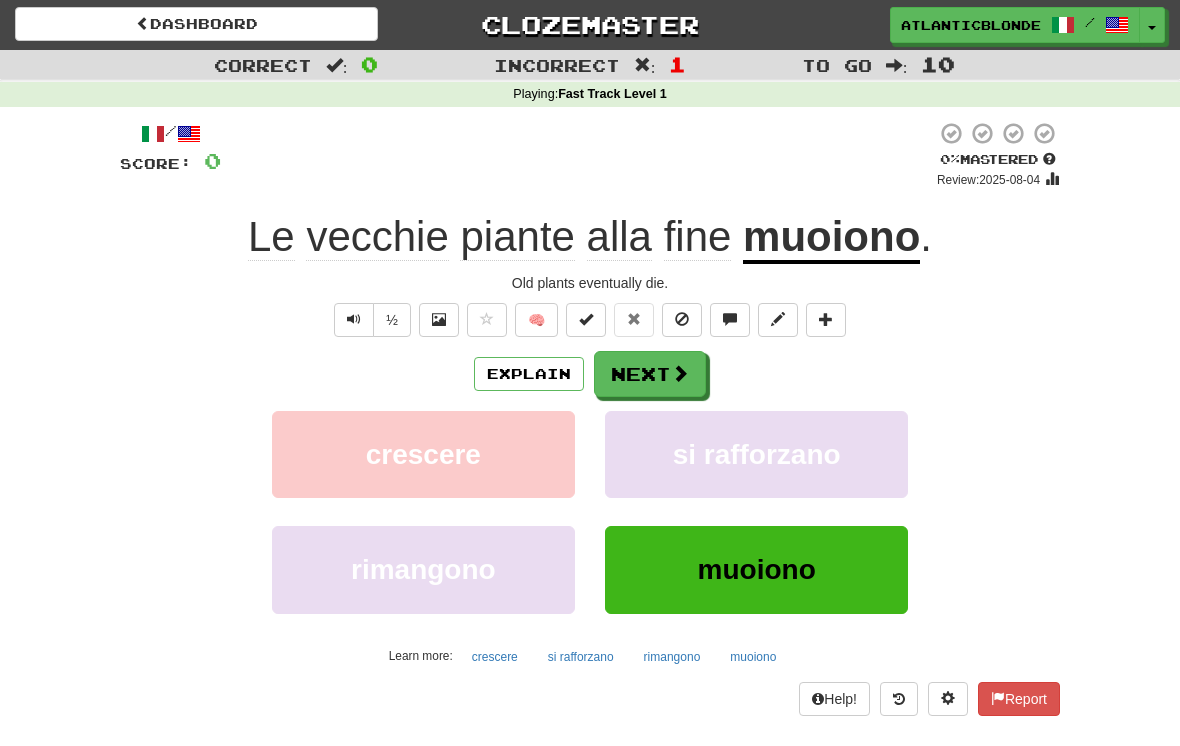 click on "Next" at bounding box center [650, 374] 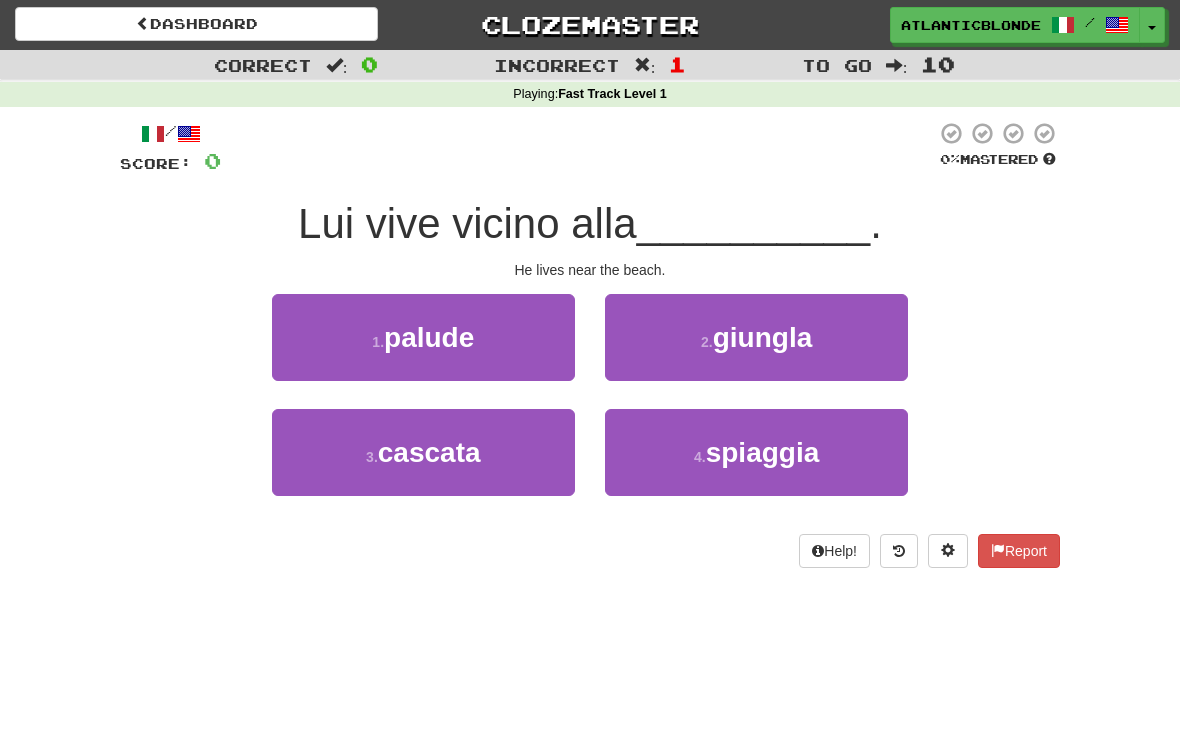 click on "spiaggia" at bounding box center [763, 452] 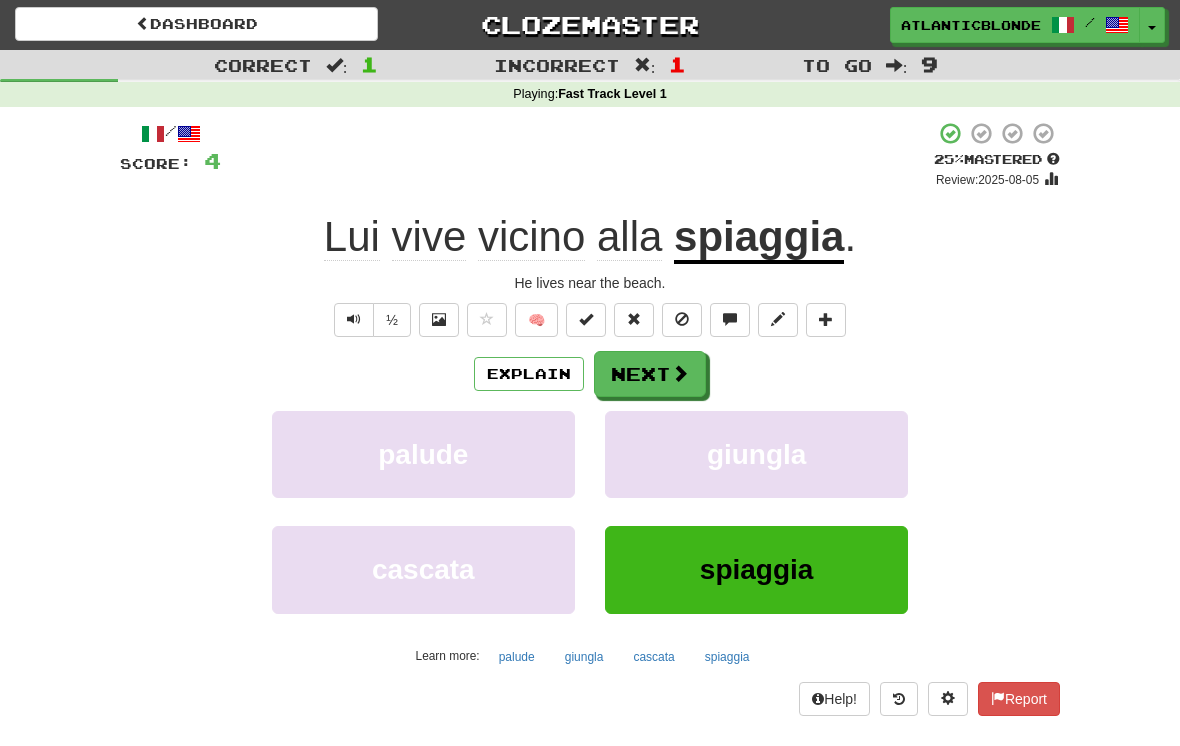 click on "Next" at bounding box center [650, 374] 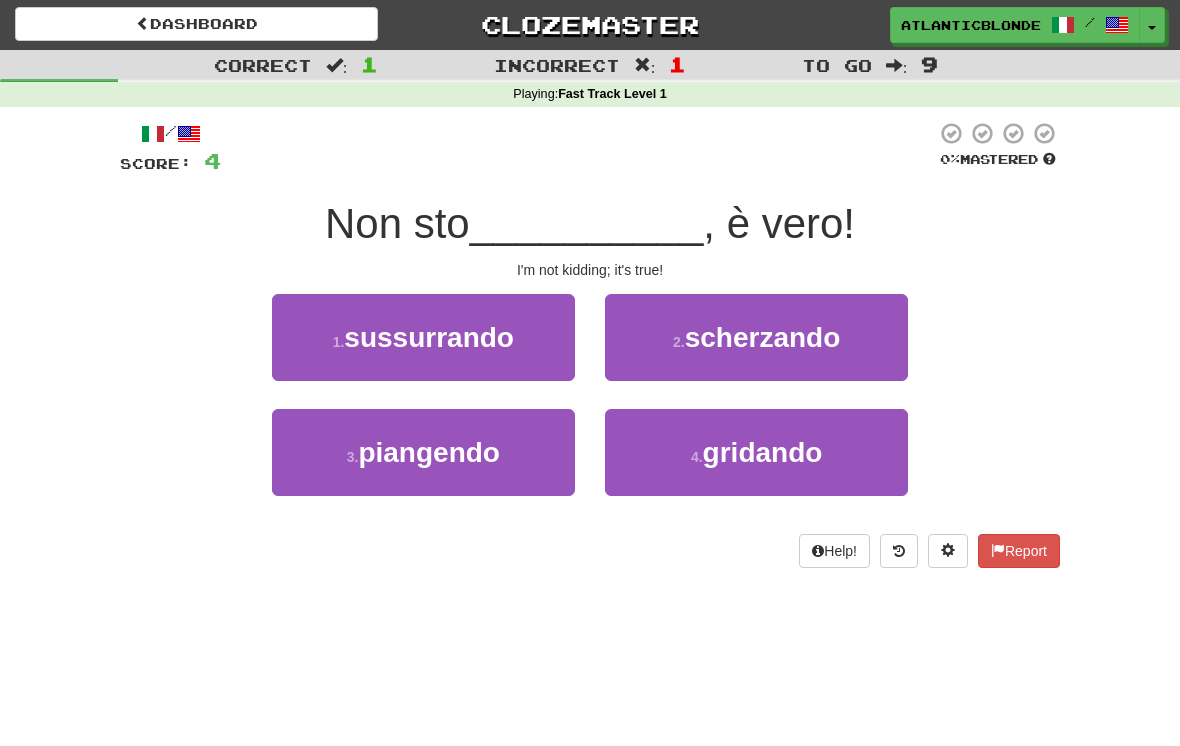 click on "4 ." at bounding box center (697, 457) 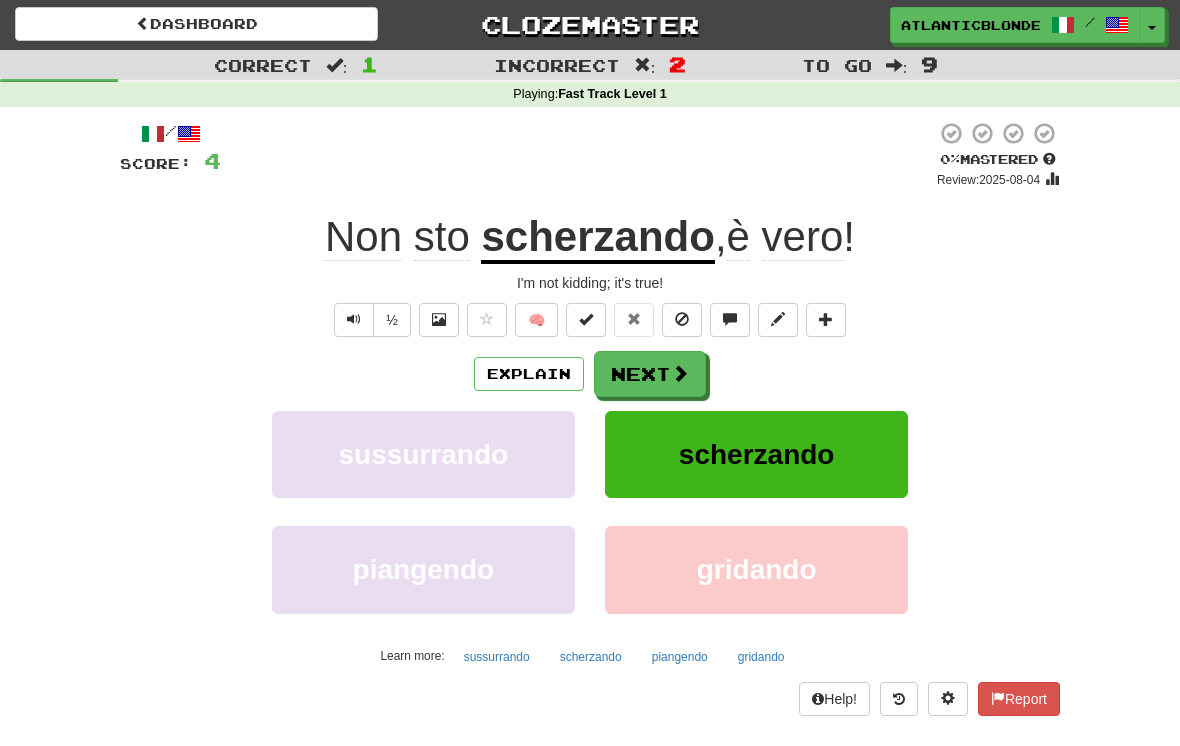 click on "Next" at bounding box center [650, 374] 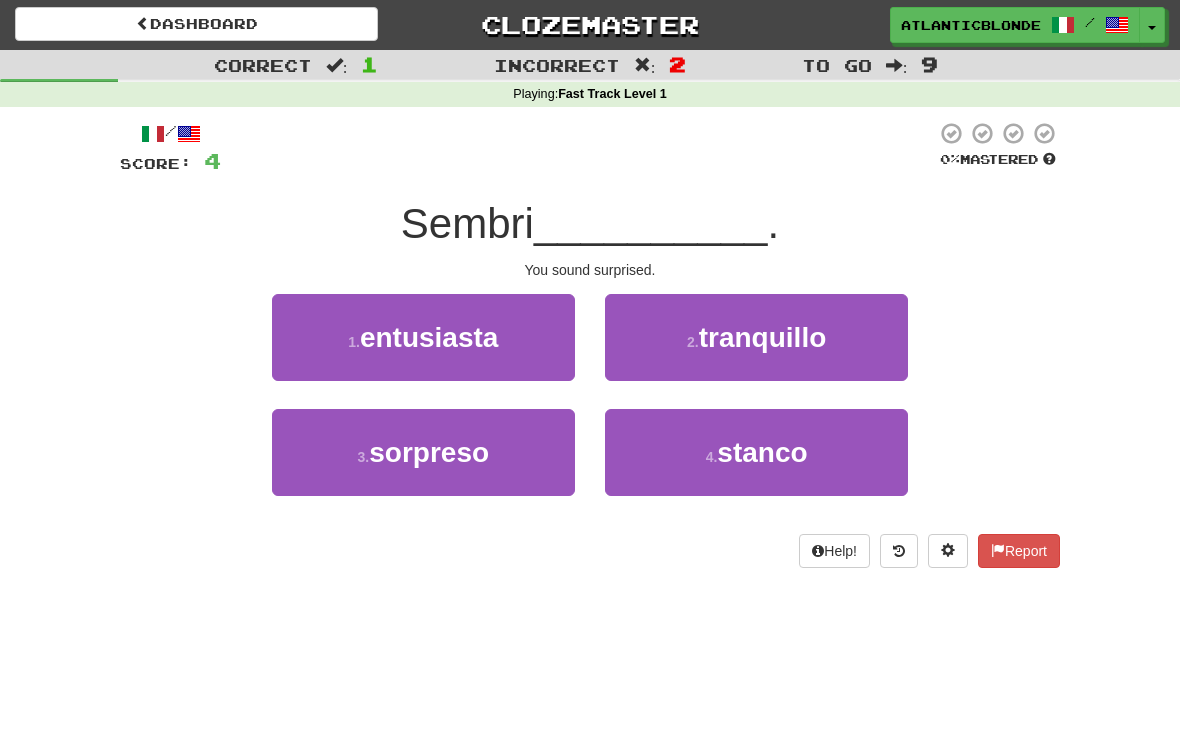 click on "sorpreso" at bounding box center (429, 452) 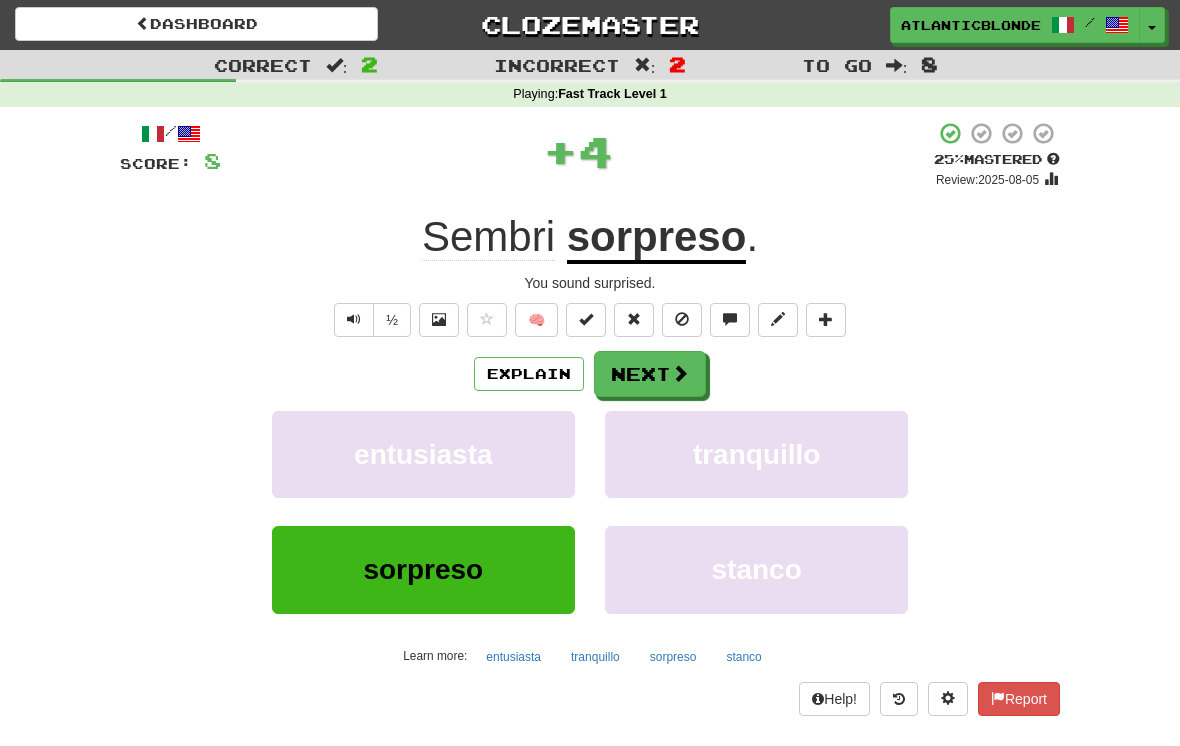 click on "Next" at bounding box center (650, 374) 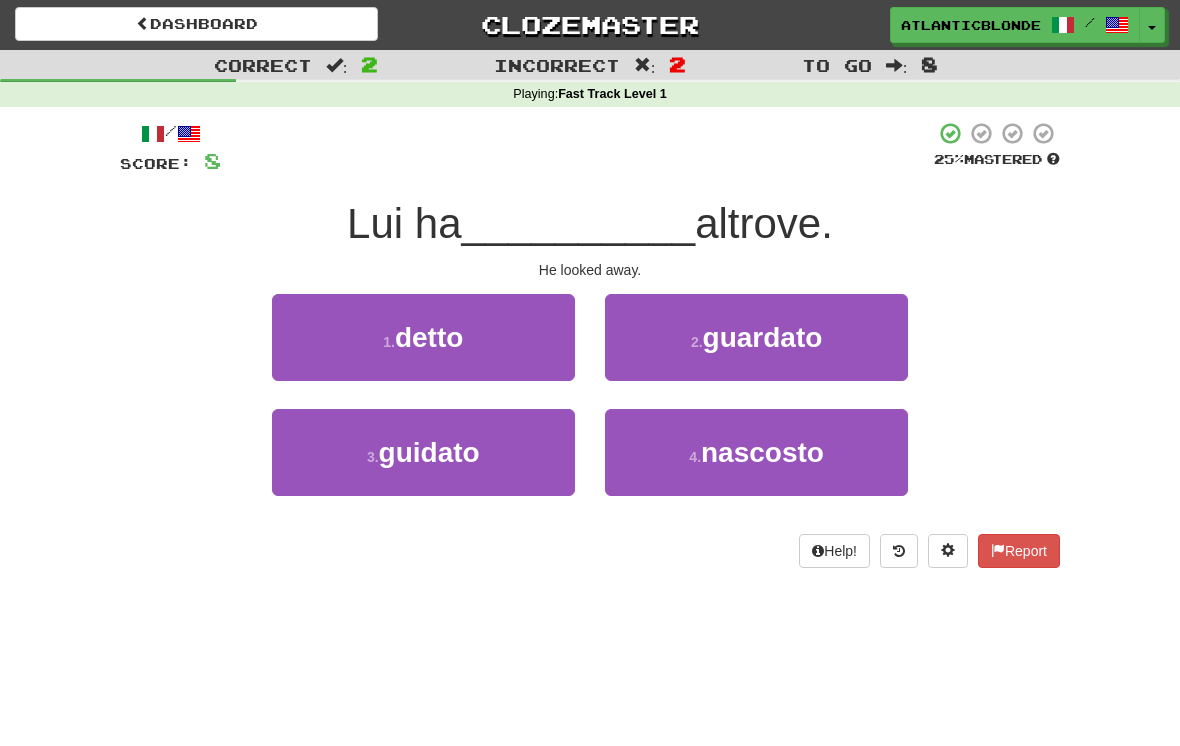 click on "guardato" at bounding box center [763, 337] 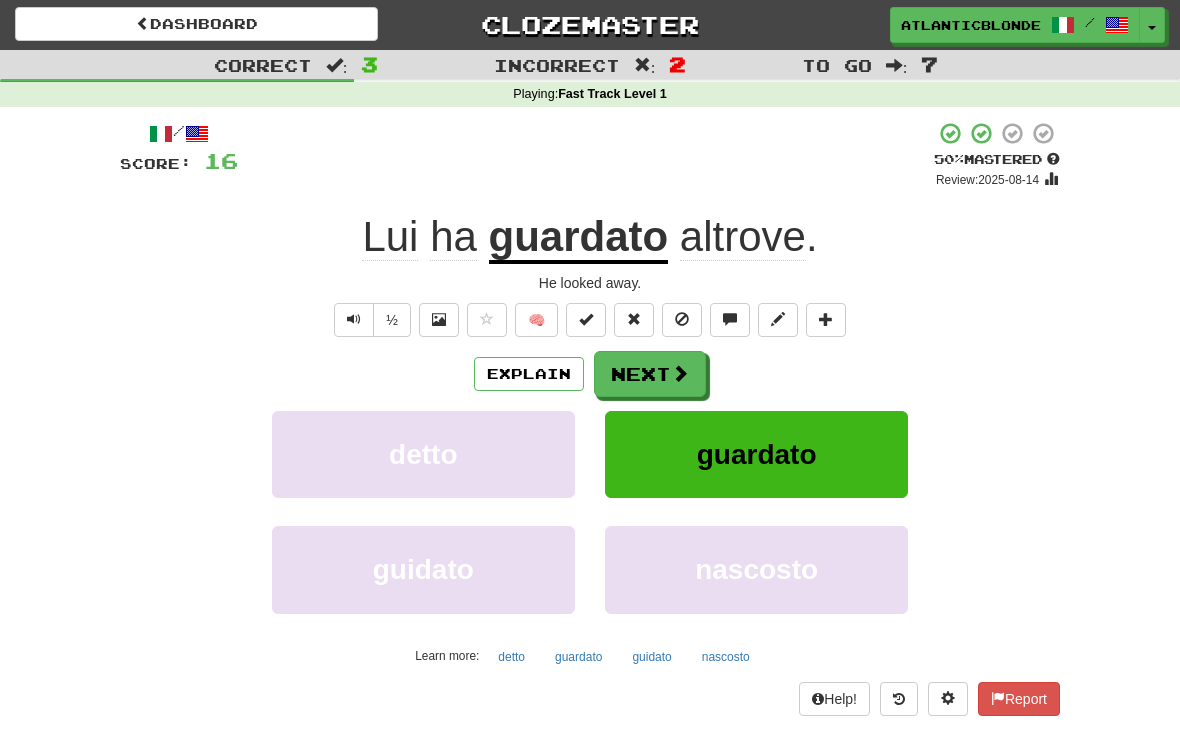 click on "Next" at bounding box center (650, 374) 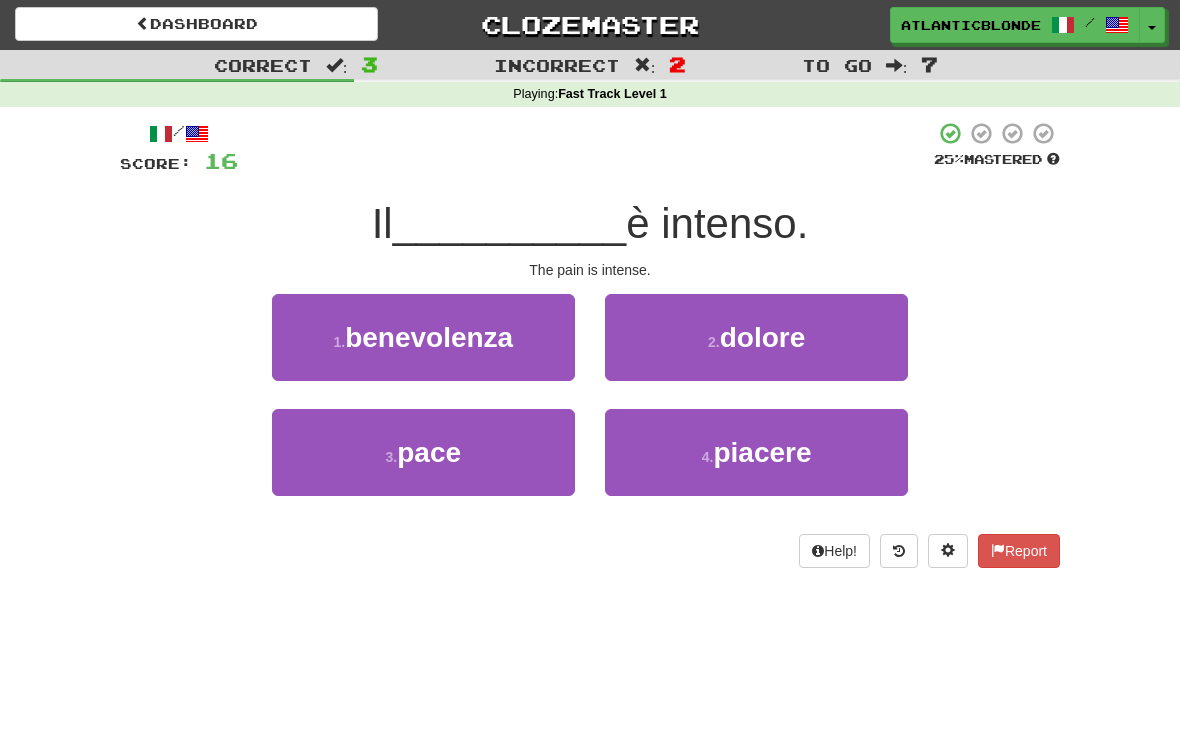click on "dolore" at bounding box center [763, 337] 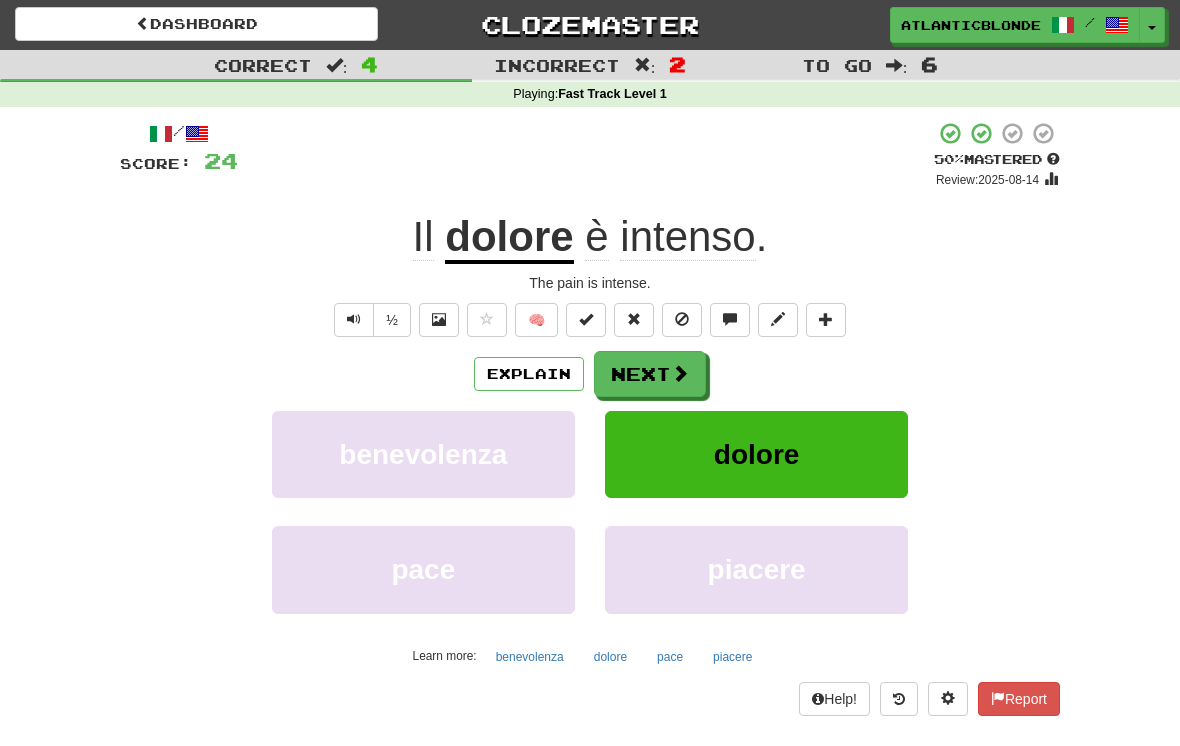 click on "Next" at bounding box center [650, 374] 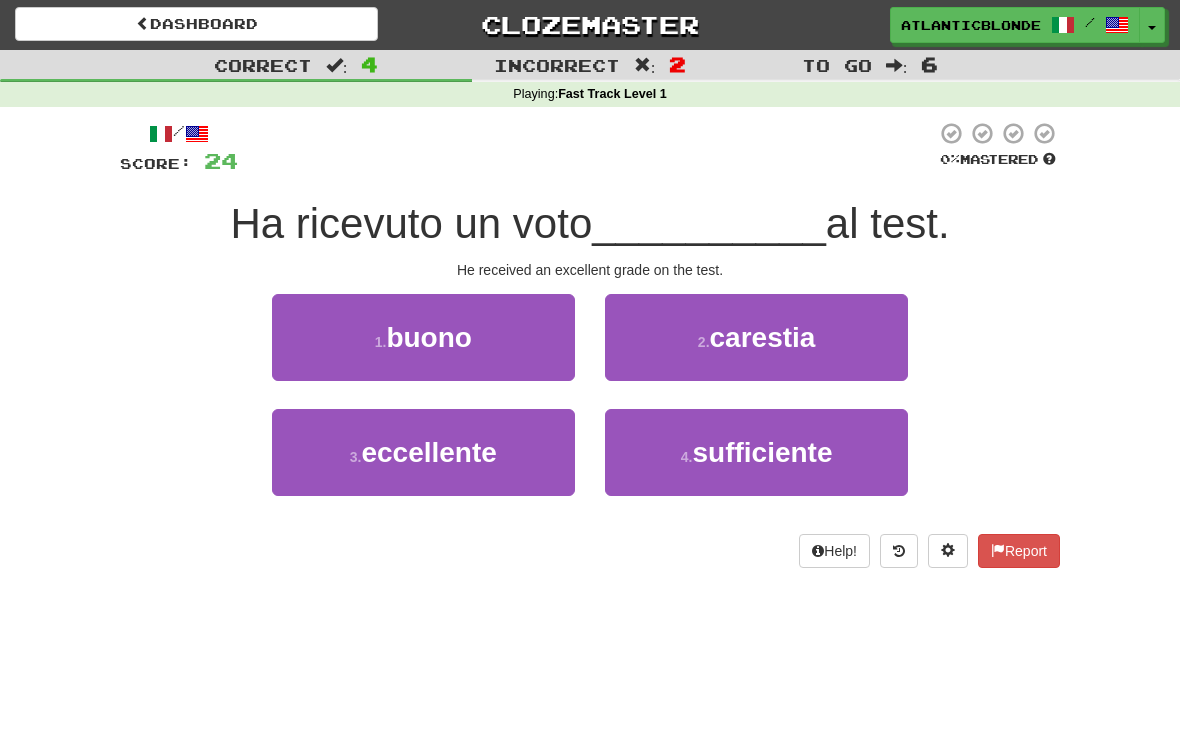 click on "eccellente" at bounding box center (428, 452) 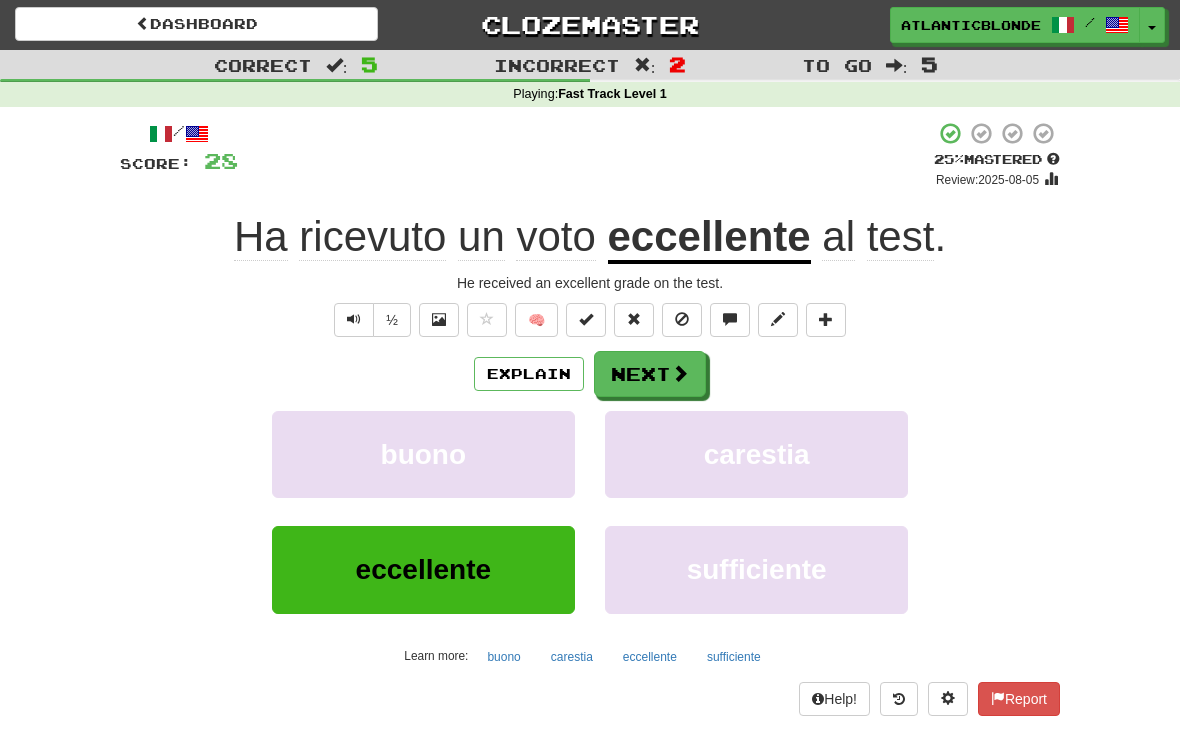 click on "Next" at bounding box center (650, 374) 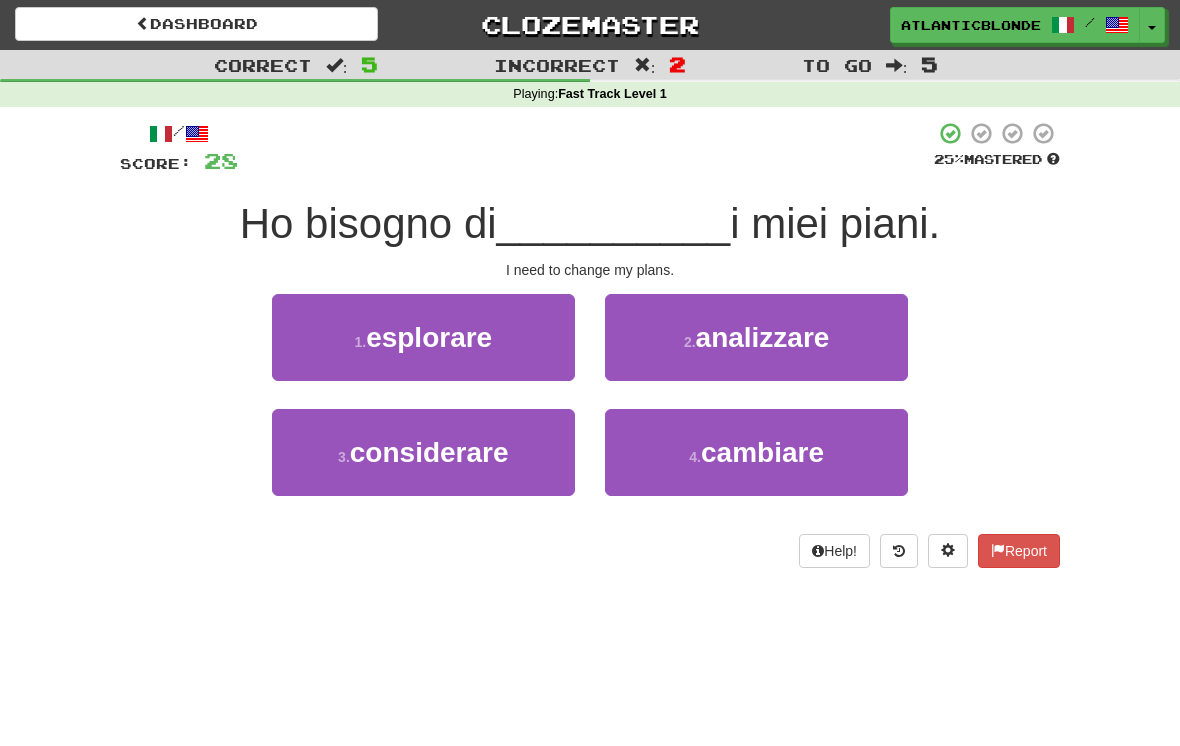 click on "3 .  considerare" at bounding box center [423, 452] 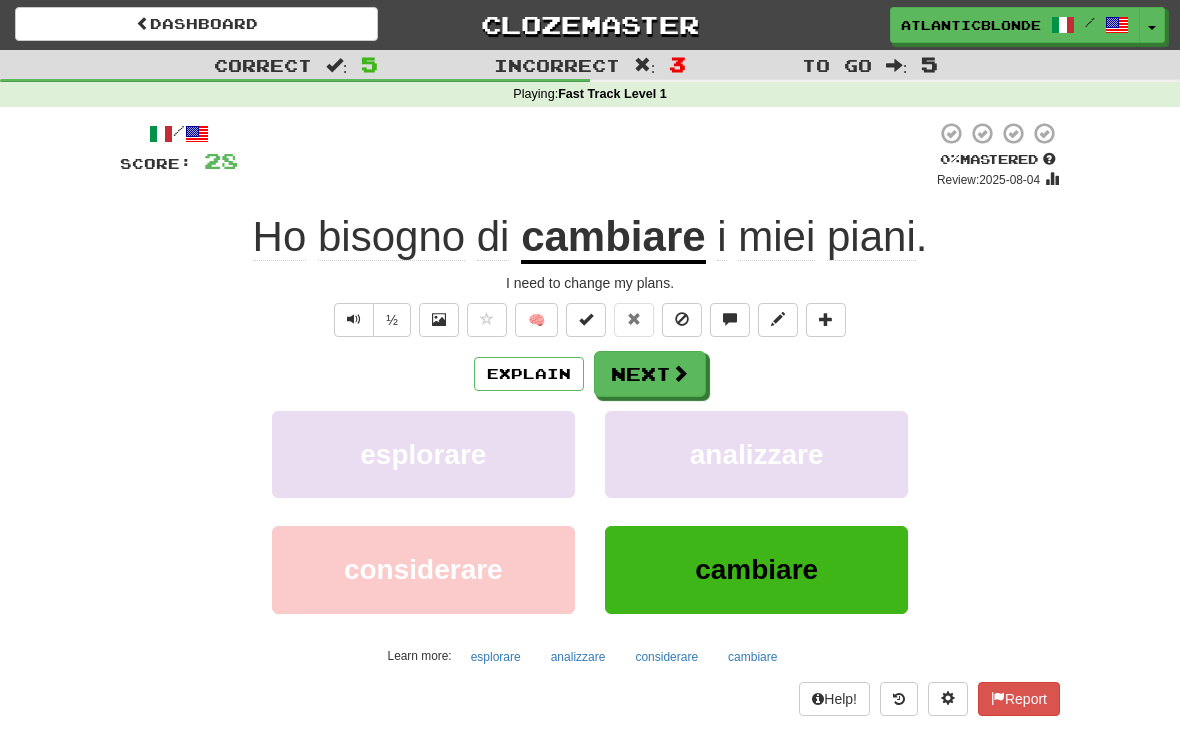 click on "Next" at bounding box center (650, 374) 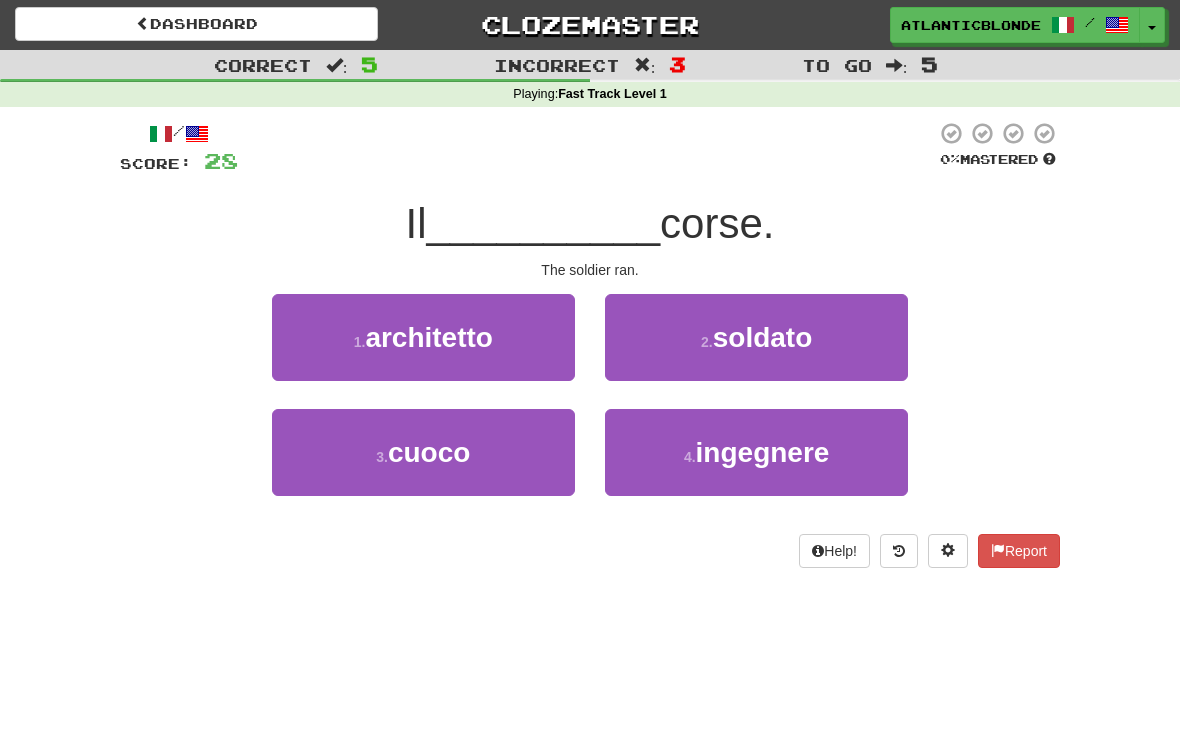 click on "soldato" at bounding box center [763, 337] 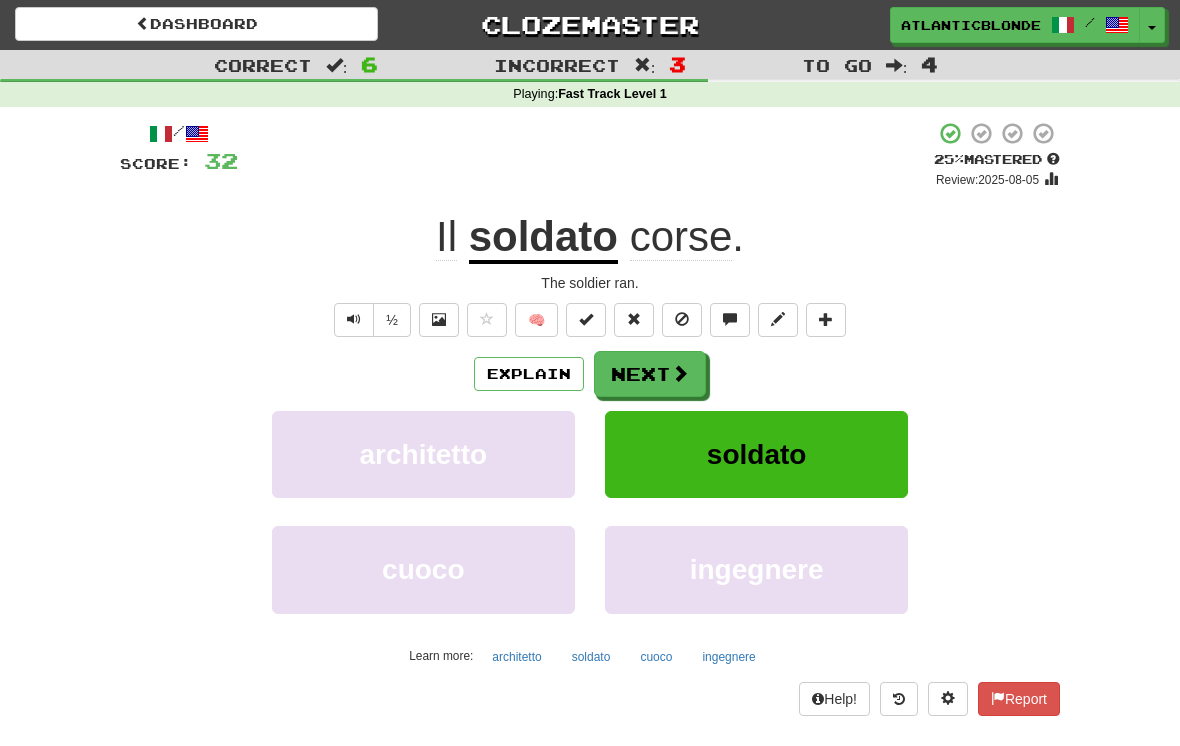 click on "Next" at bounding box center [650, 374] 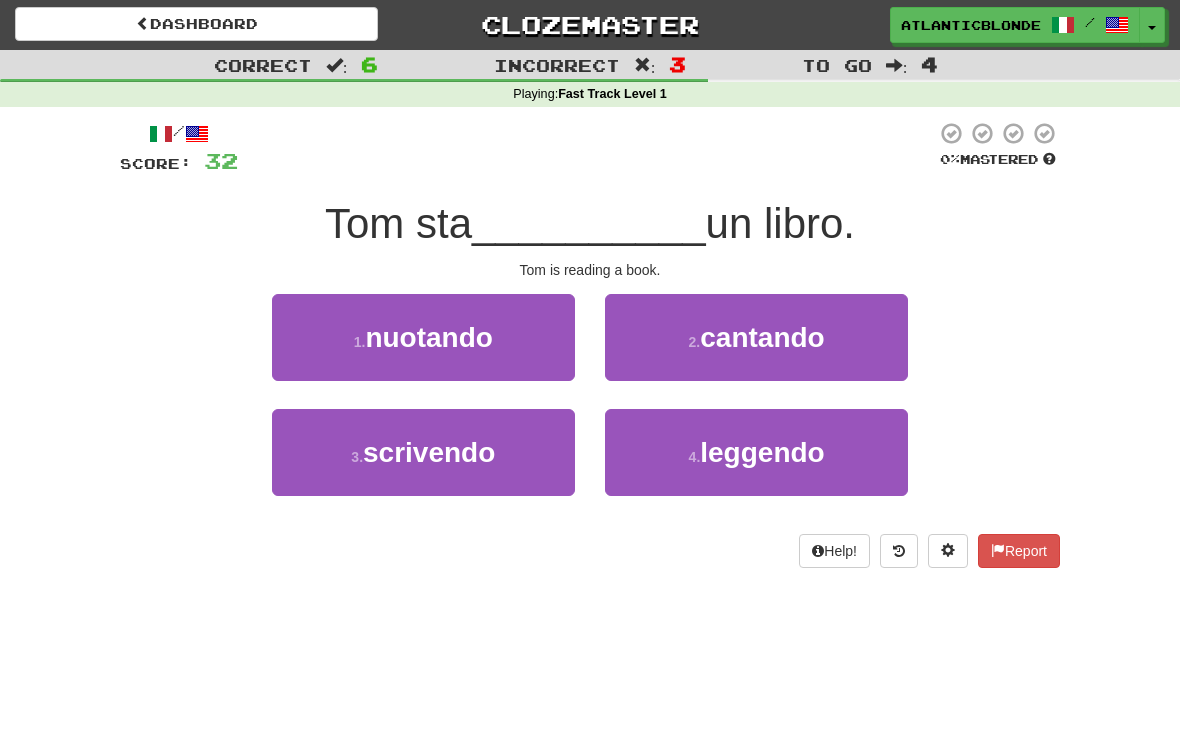 click on "leggendo" at bounding box center [762, 452] 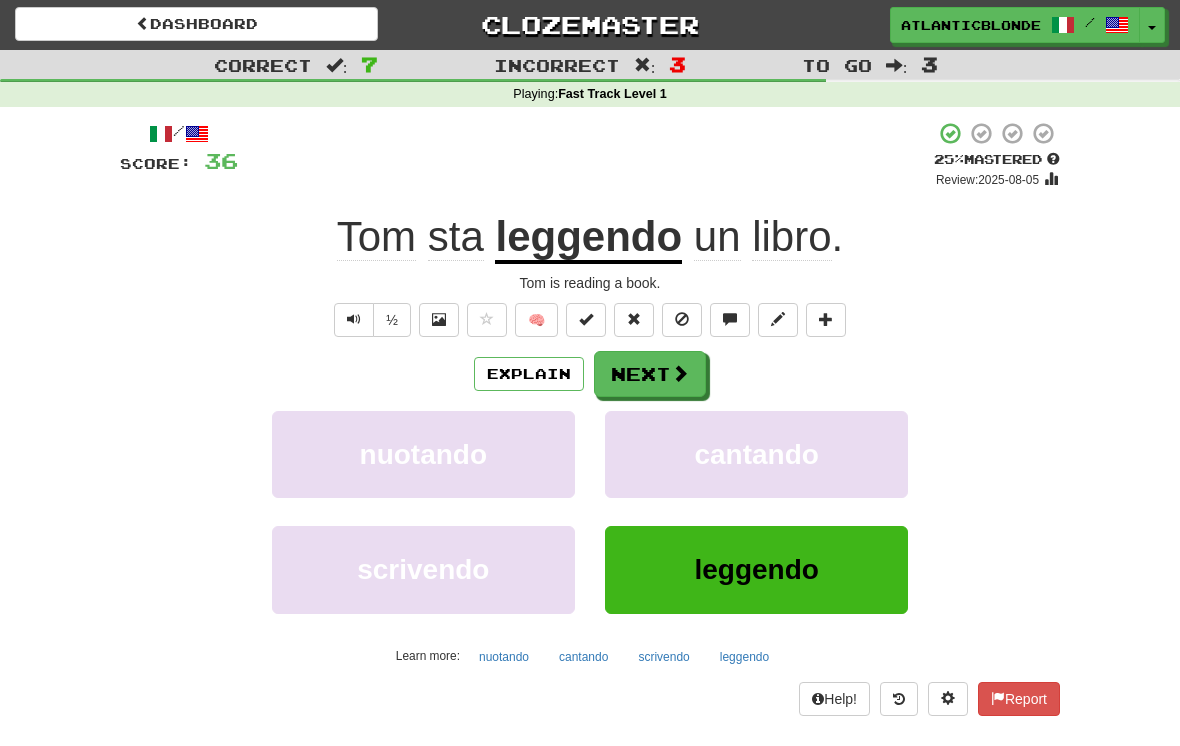 click on "Next" at bounding box center (650, 374) 